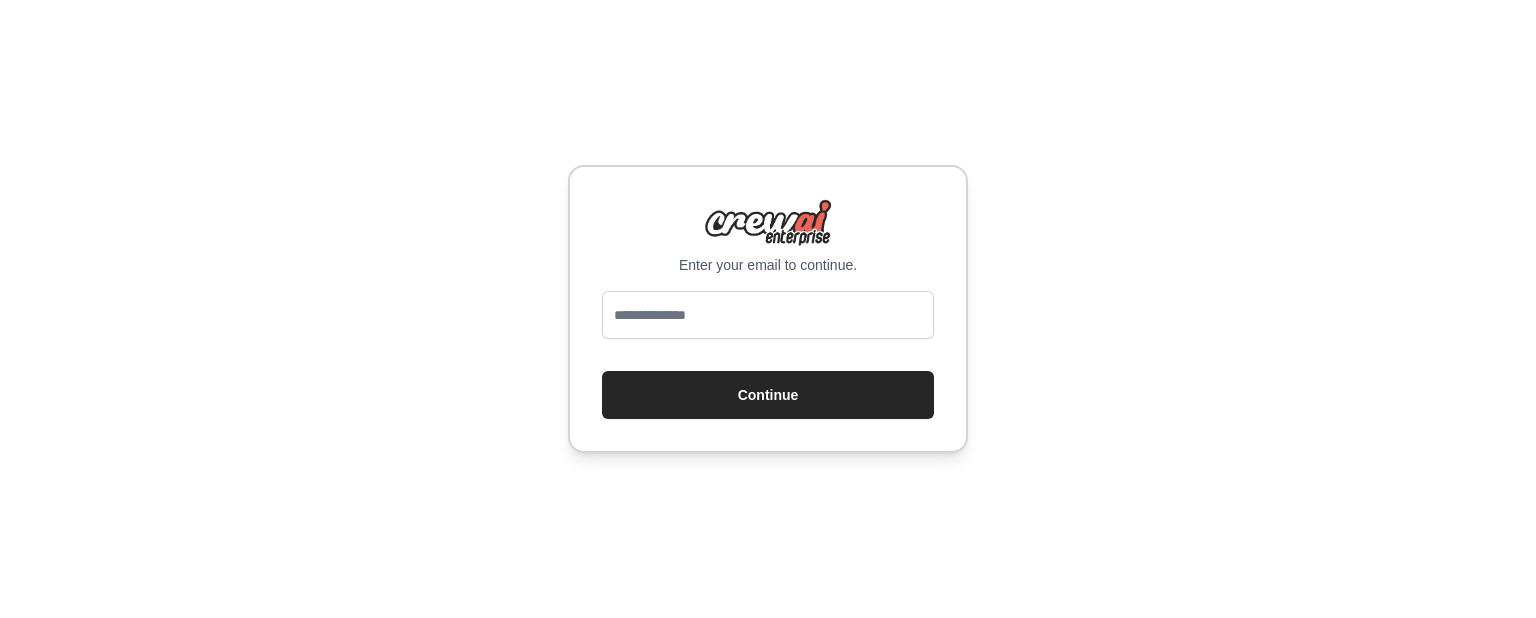 scroll, scrollTop: 0, scrollLeft: 0, axis: both 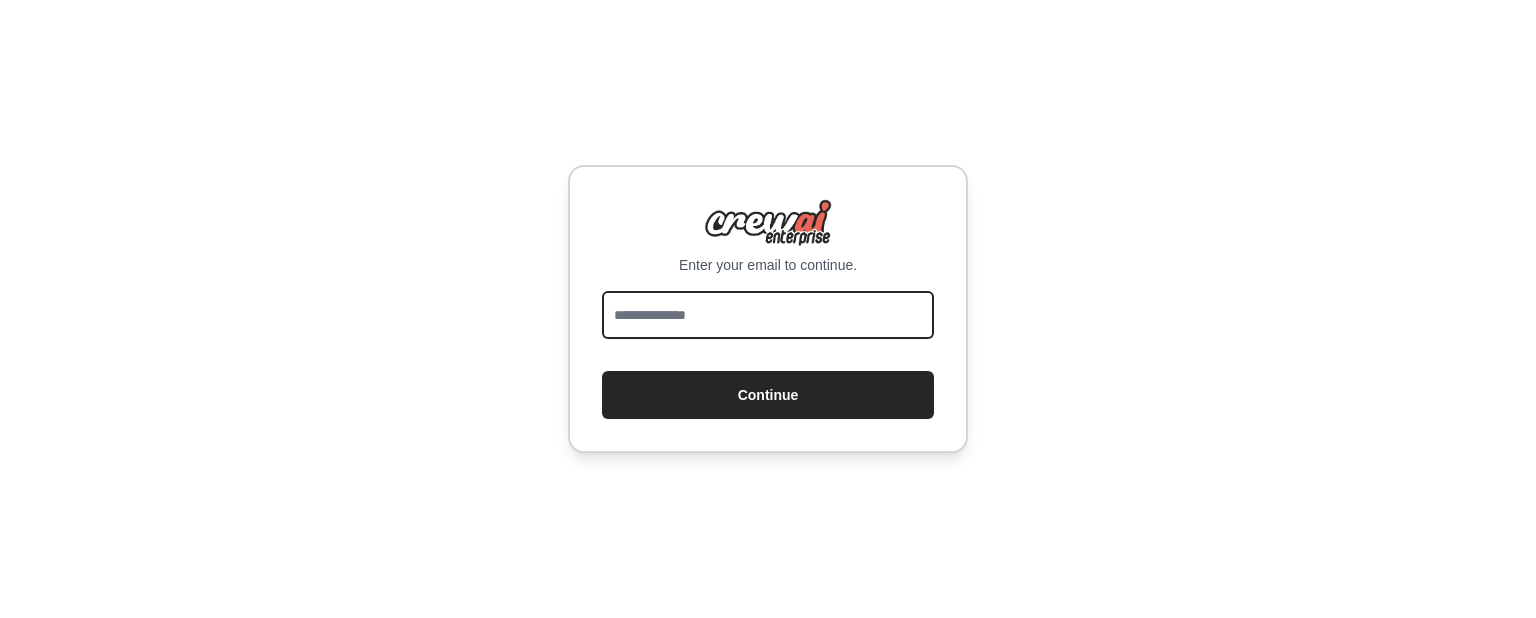 click at bounding box center [768, 315] 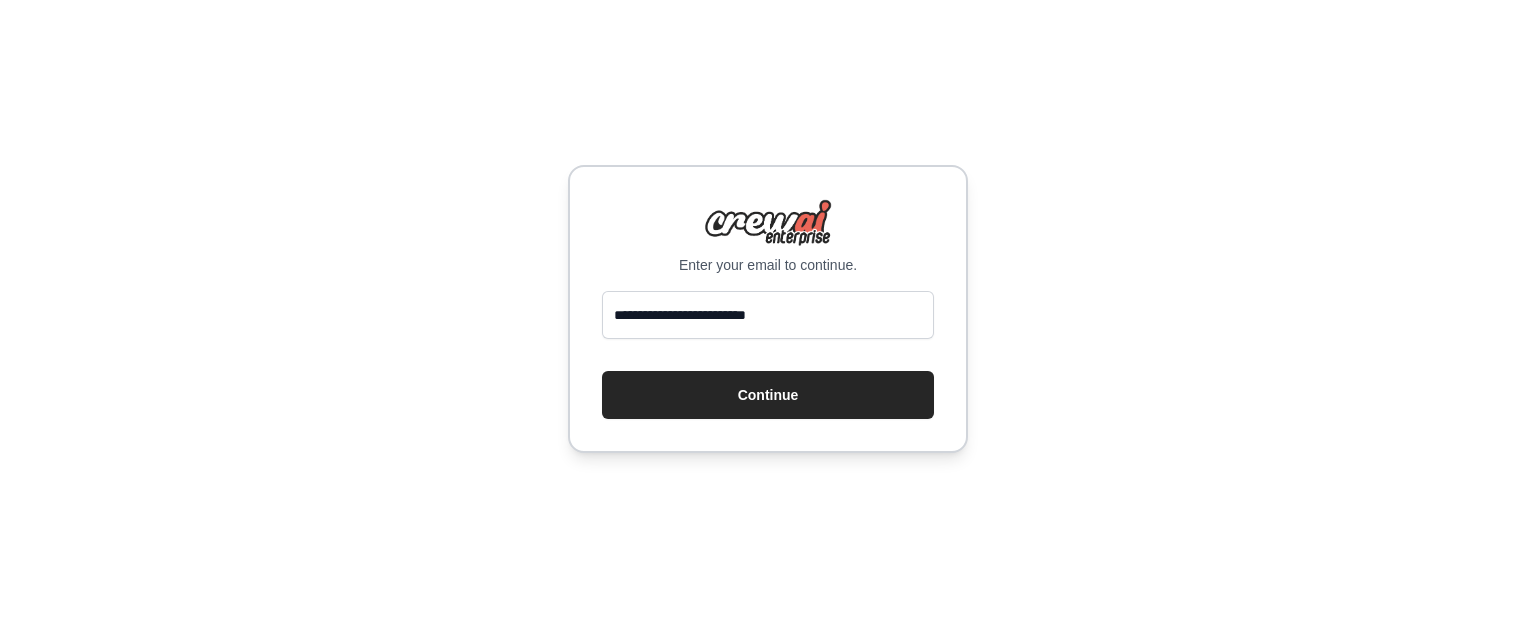 drag, startPoint x: 806, startPoint y: 377, endPoint x: 641, endPoint y: 305, distance: 180.025 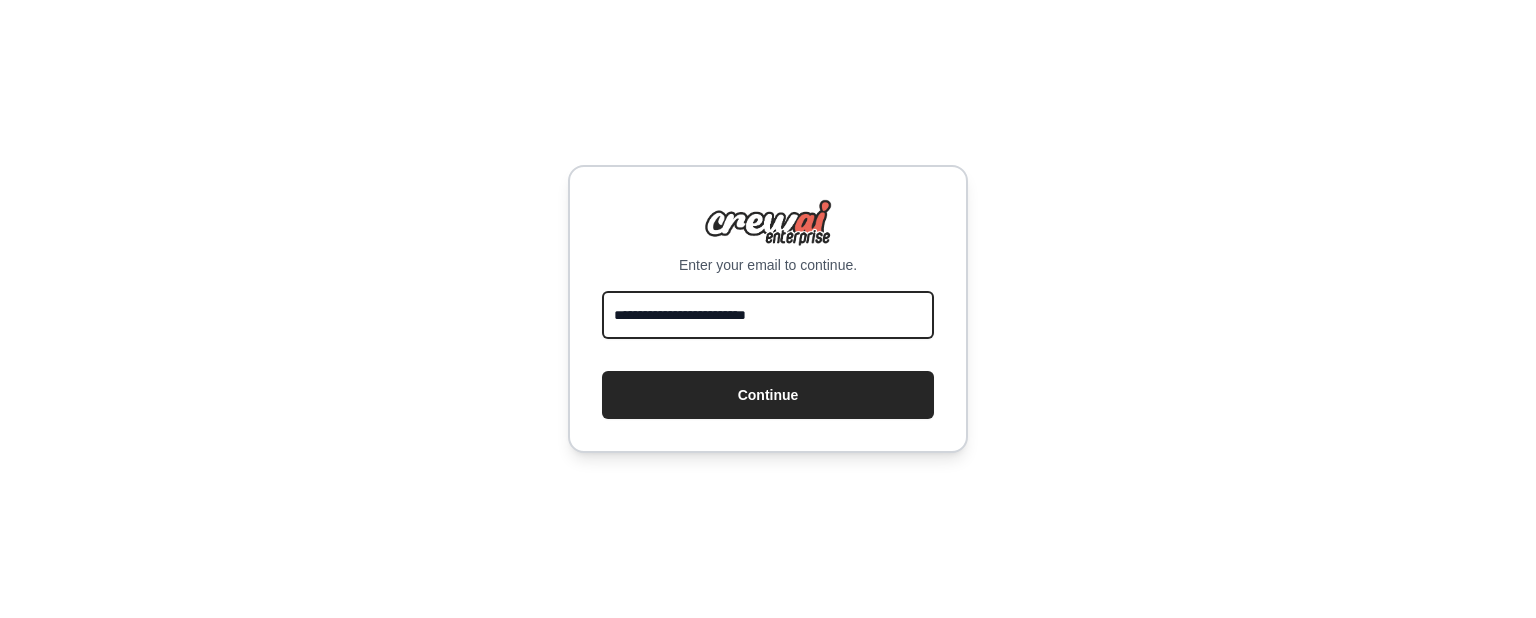 click on "**********" at bounding box center [768, 315] 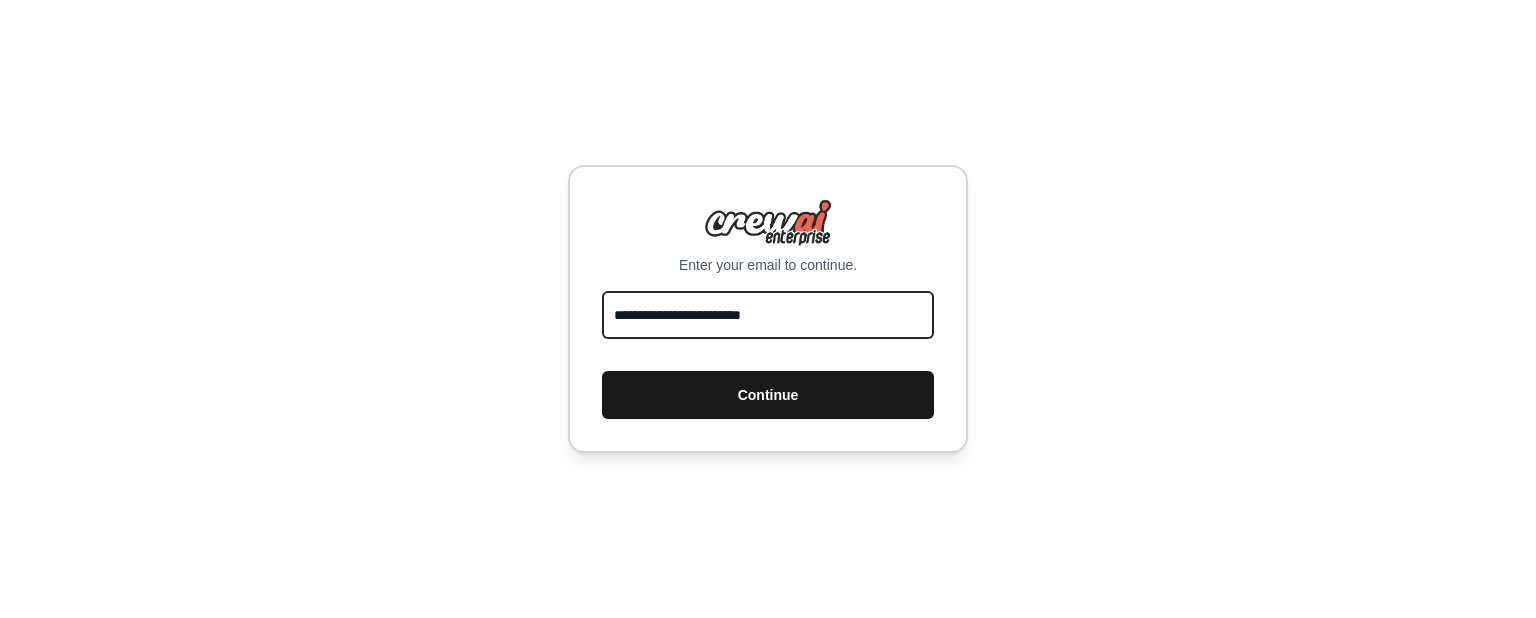 type on "**********" 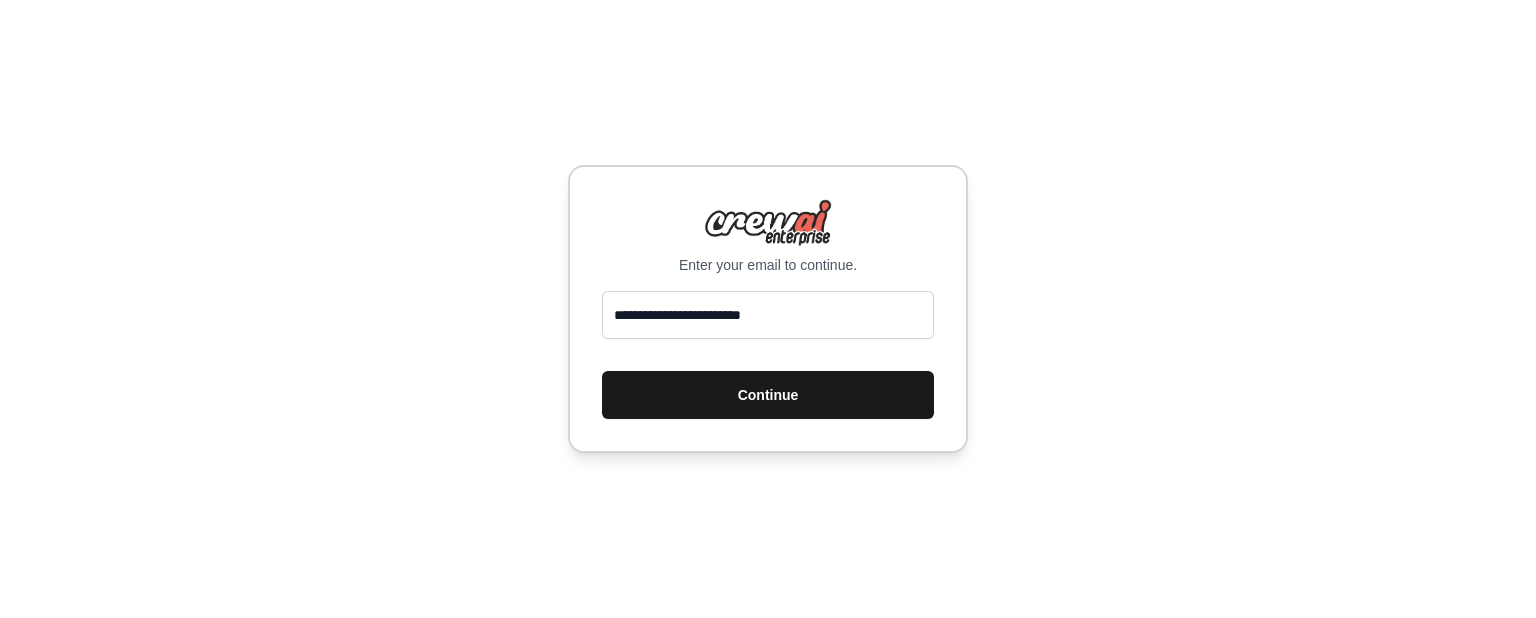 click on "Continue" at bounding box center (768, 395) 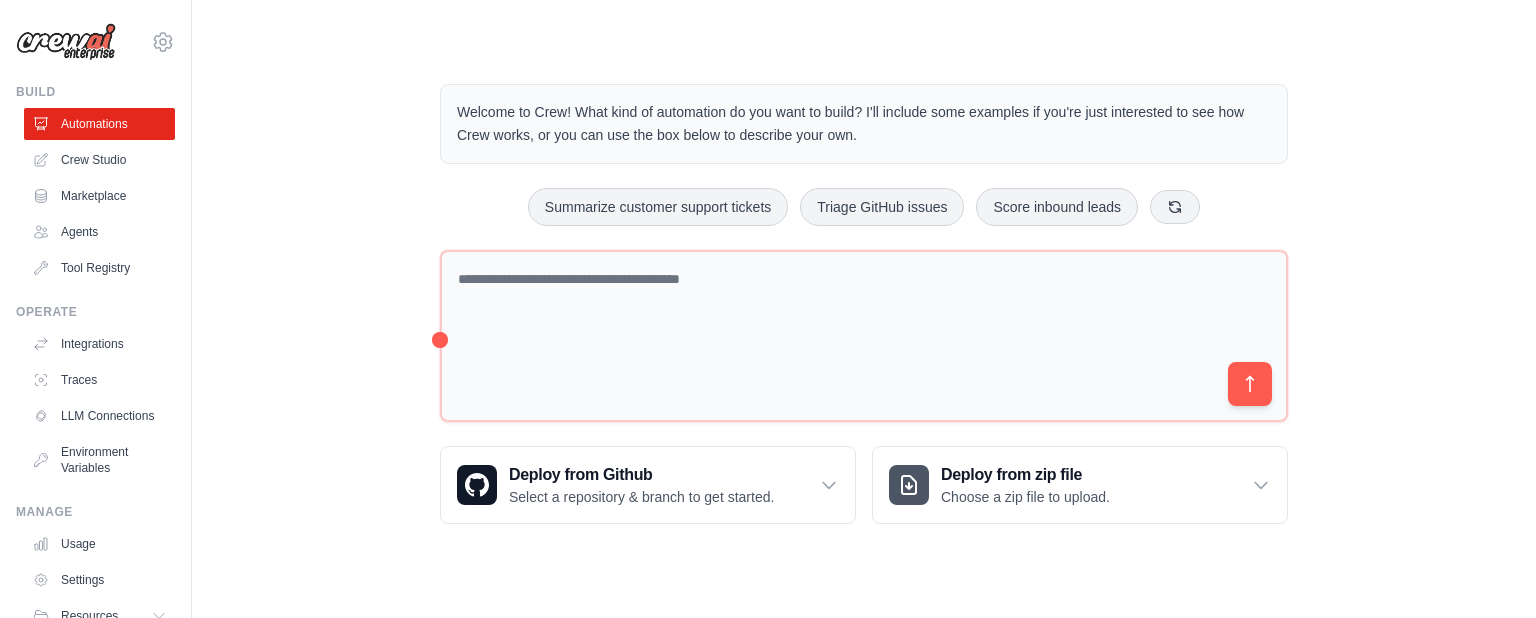 scroll, scrollTop: 0, scrollLeft: 0, axis: both 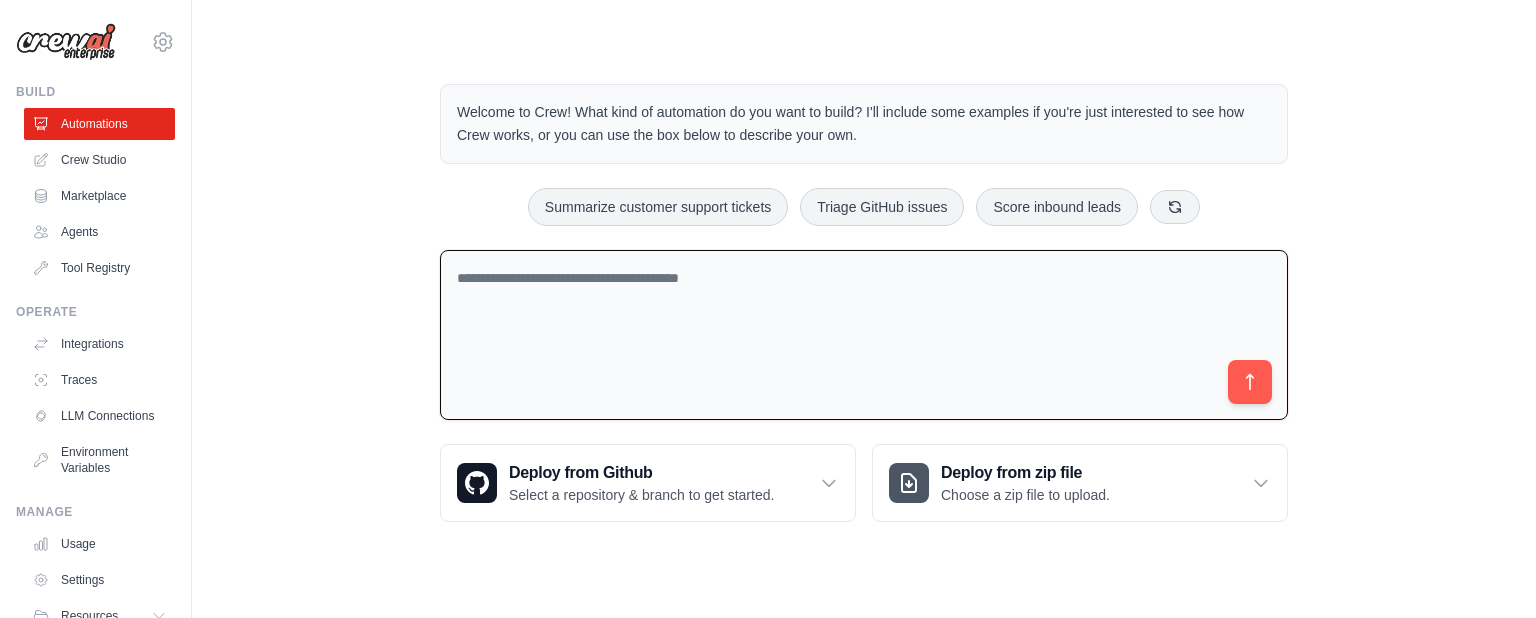 drag, startPoint x: 647, startPoint y: 262, endPoint x: 598, endPoint y: 264, distance: 49.0408 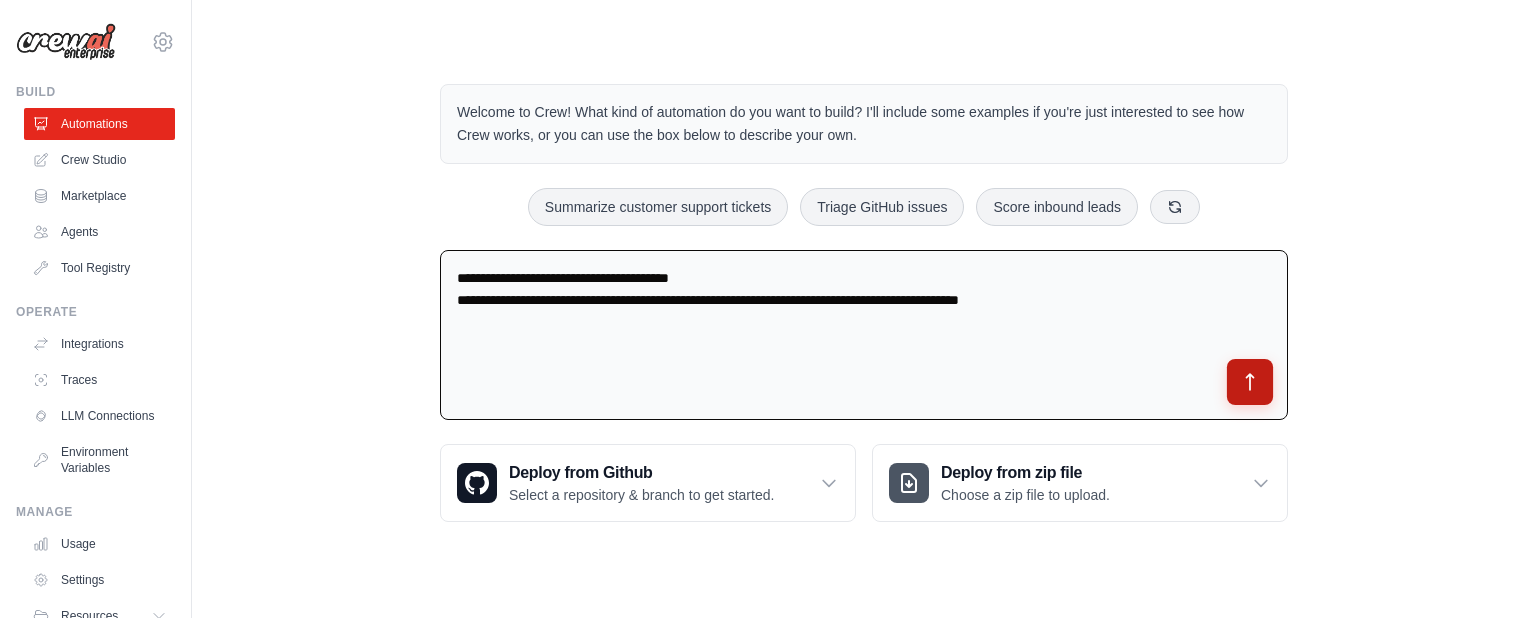 type on "**********" 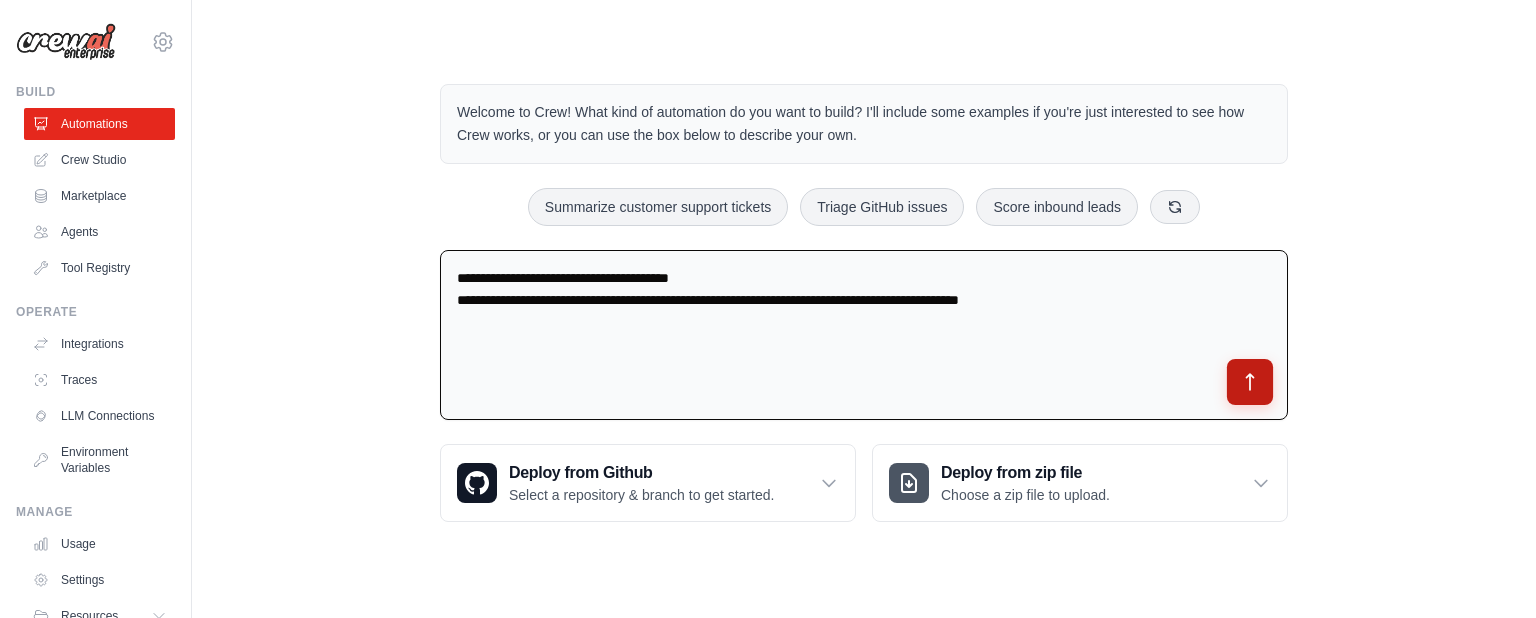 click at bounding box center [1250, 382] 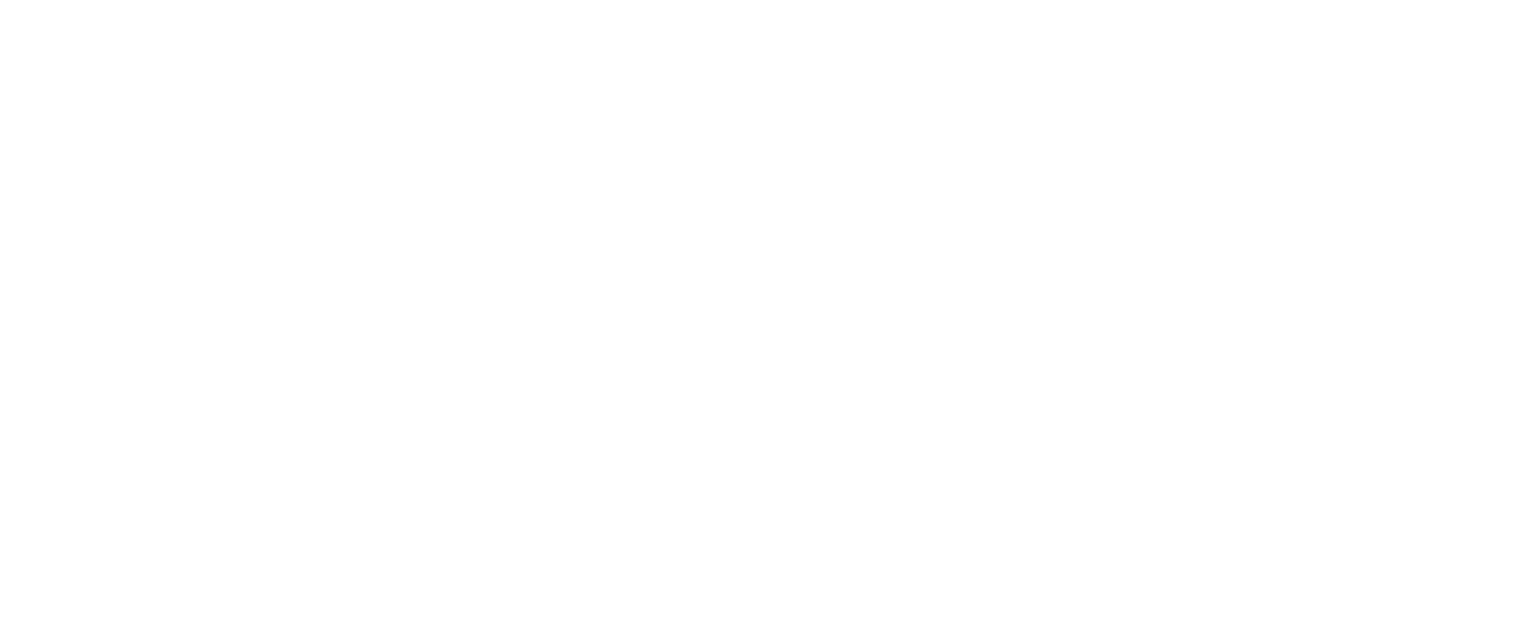 scroll, scrollTop: 0, scrollLeft: 0, axis: both 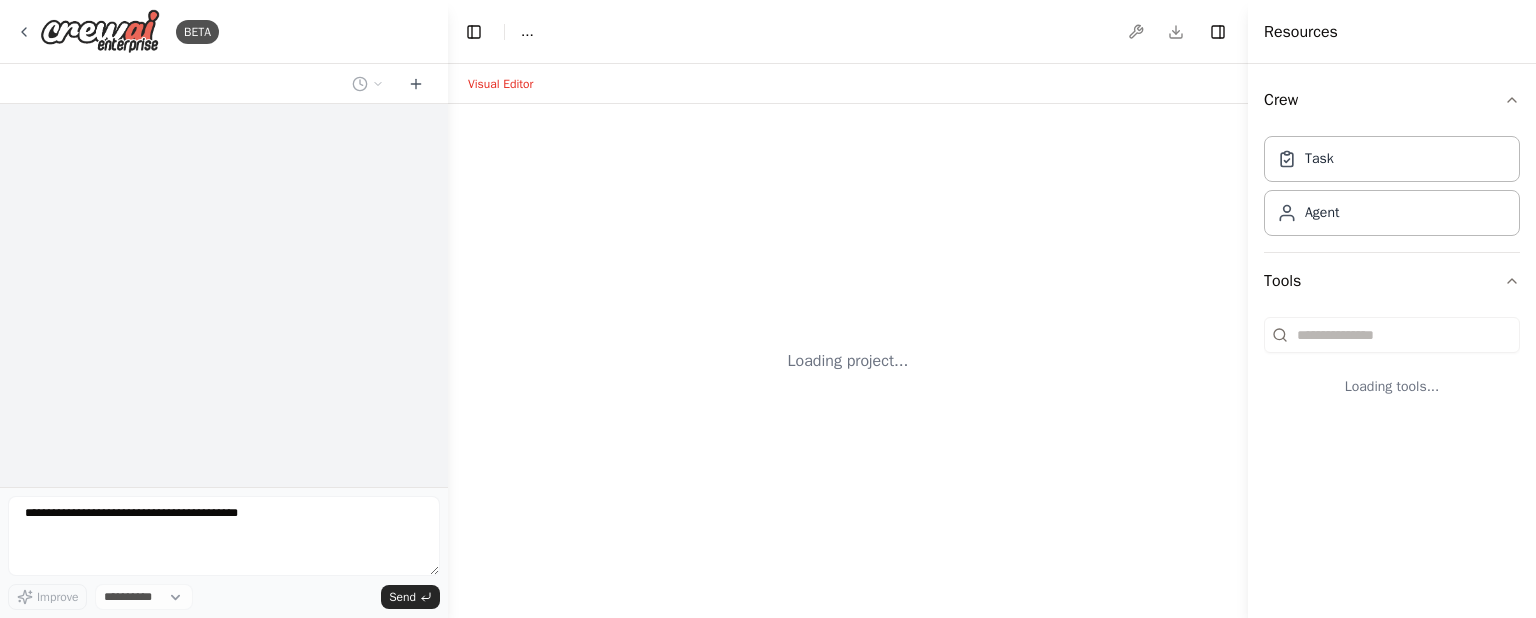 select on "****" 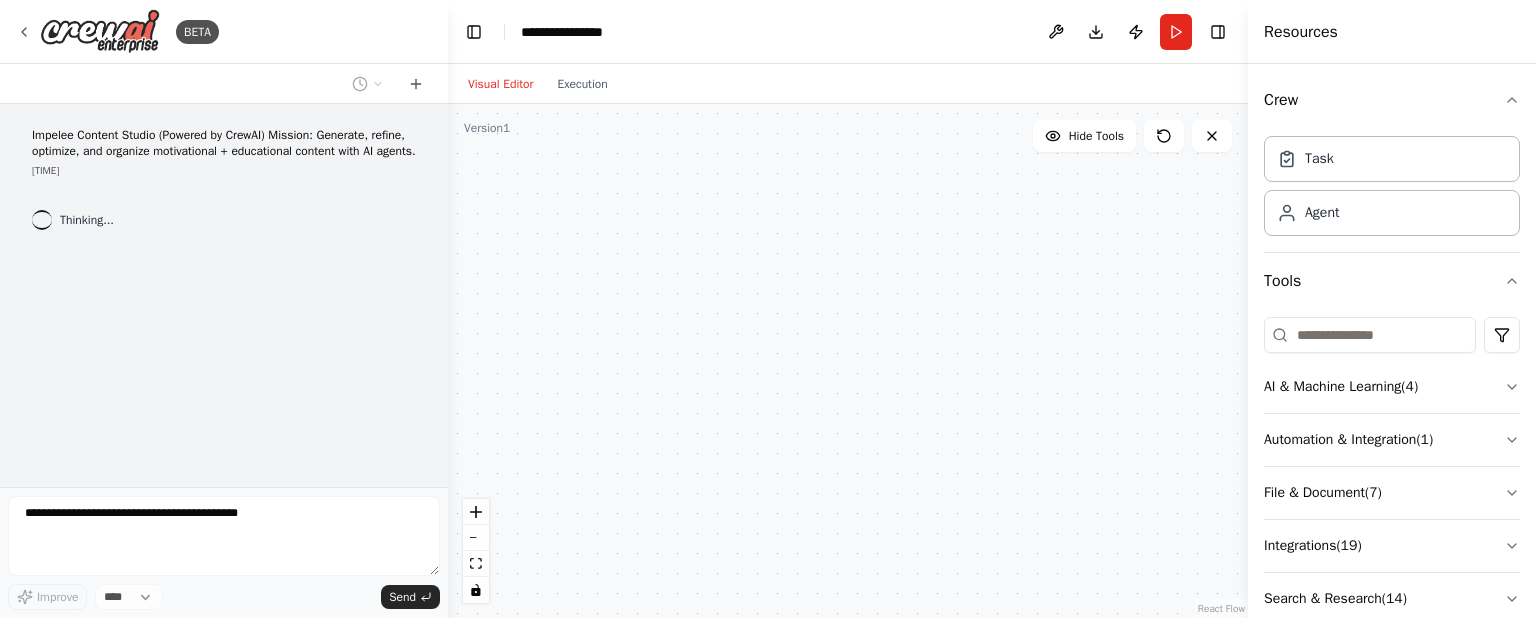 scroll, scrollTop: 0, scrollLeft: 0, axis: both 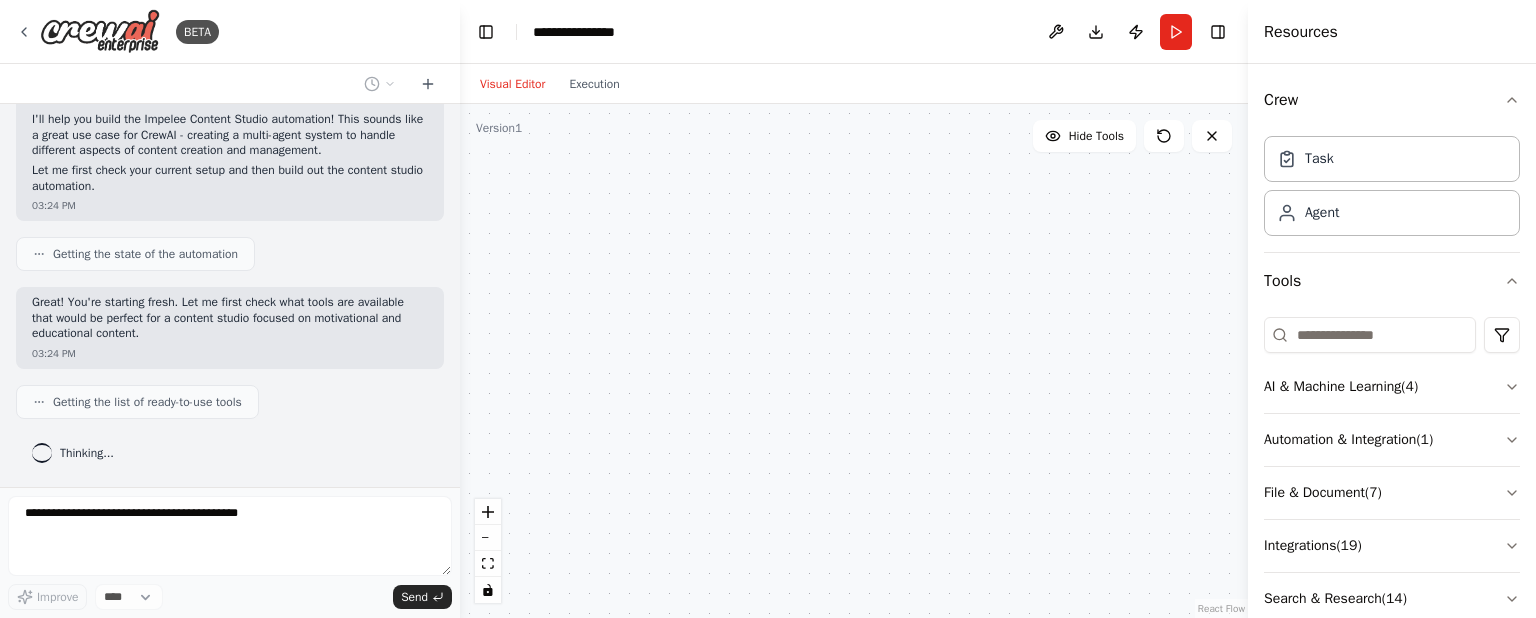 drag, startPoint x: 443, startPoint y: 297, endPoint x: 468, endPoint y: 179, distance: 120.61923 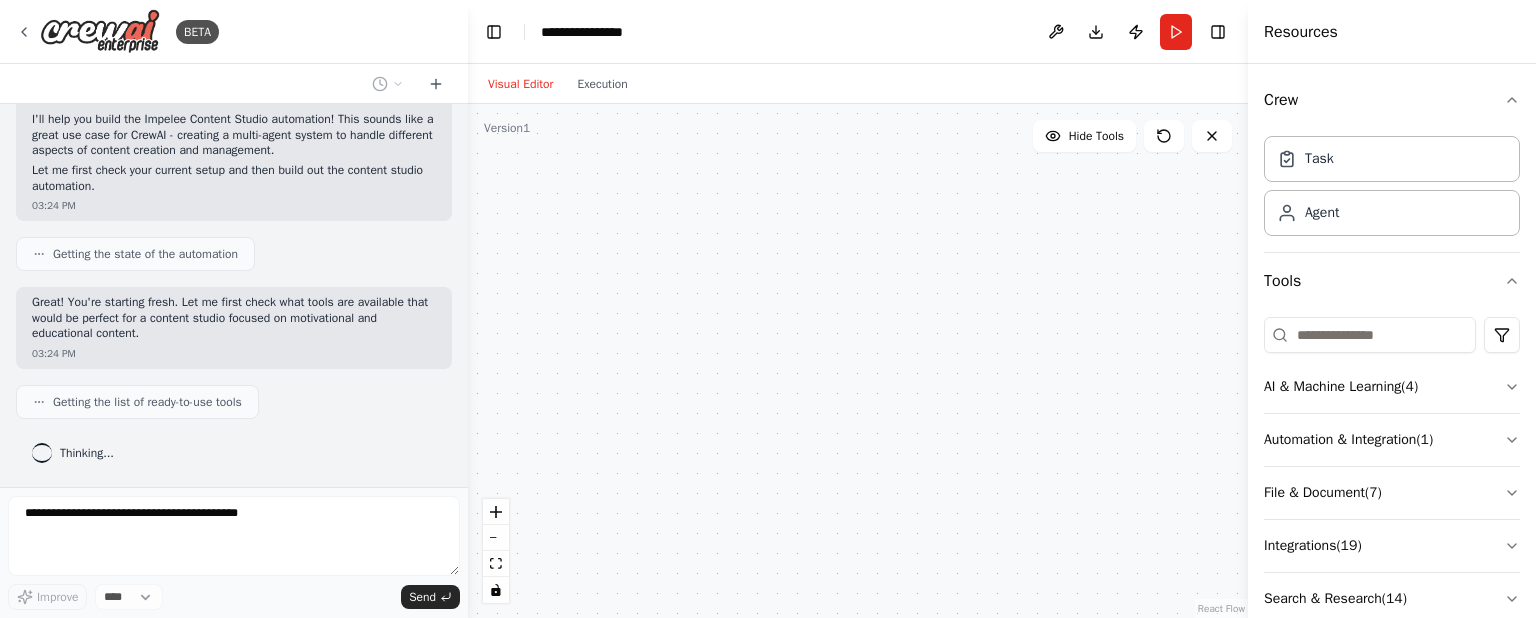 scroll, scrollTop: 148, scrollLeft: 0, axis: vertical 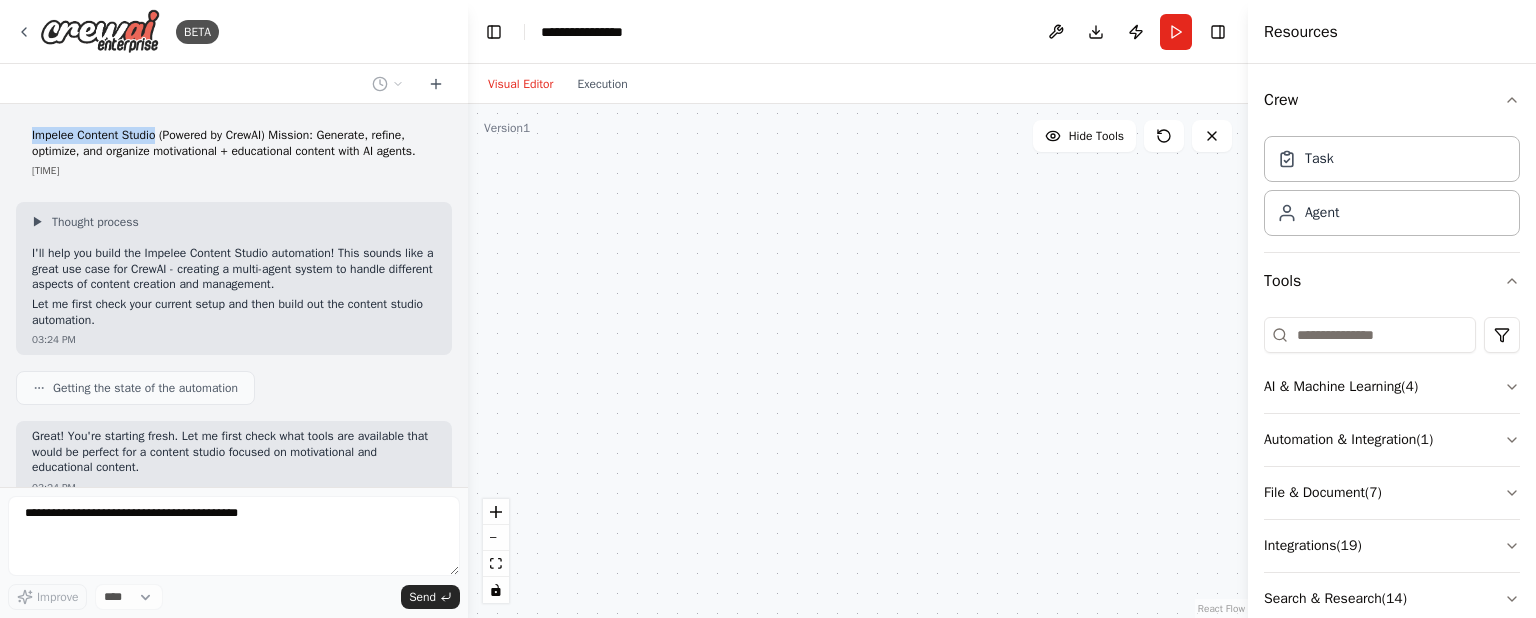 drag, startPoint x: 158, startPoint y: 134, endPoint x: 27, endPoint y: 131, distance: 131.03435 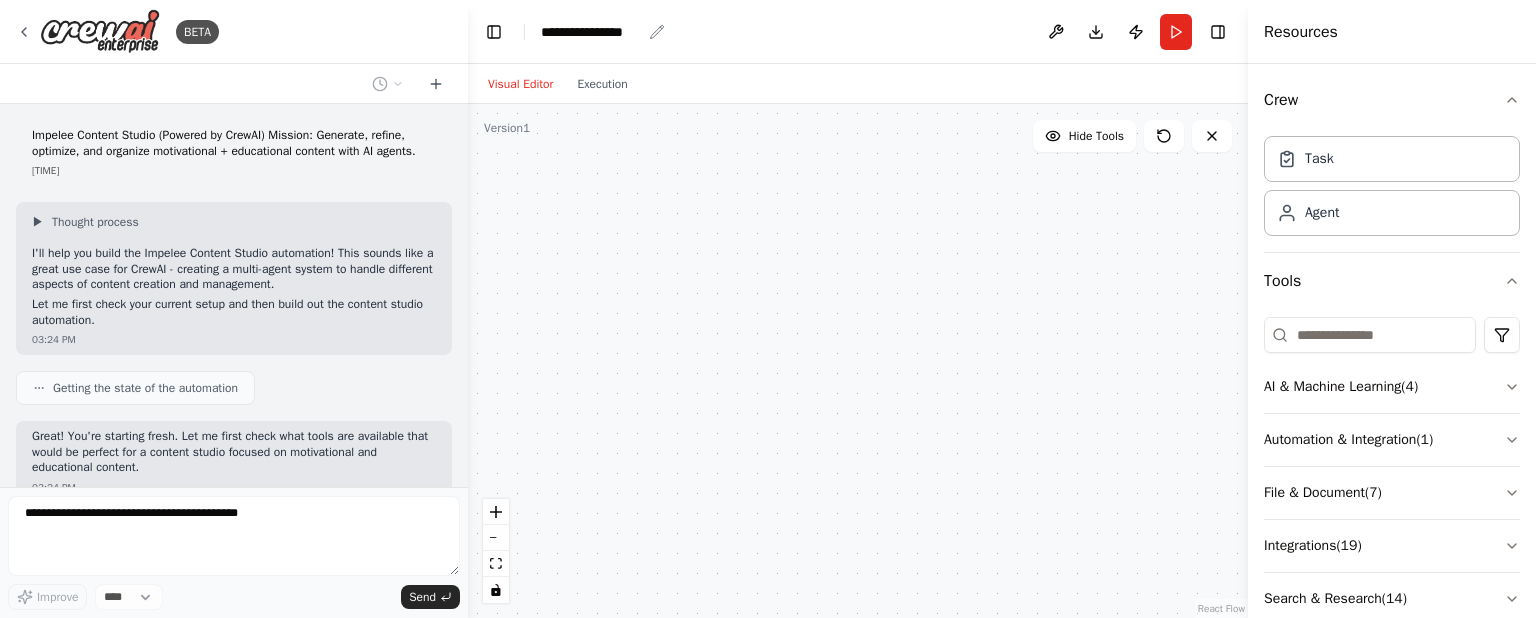 click on "**********" at bounding box center [591, 32] 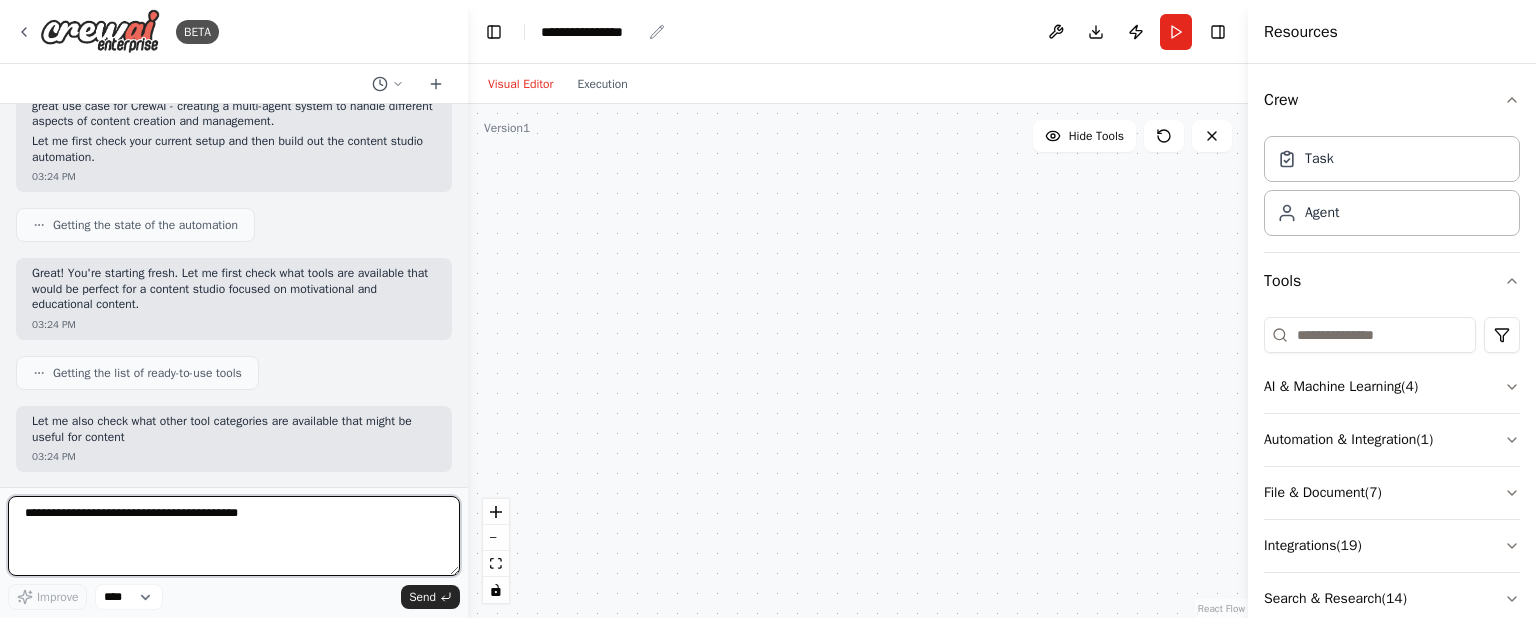 scroll, scrollTop: 179, scrollLeft: 0, axis: vertical 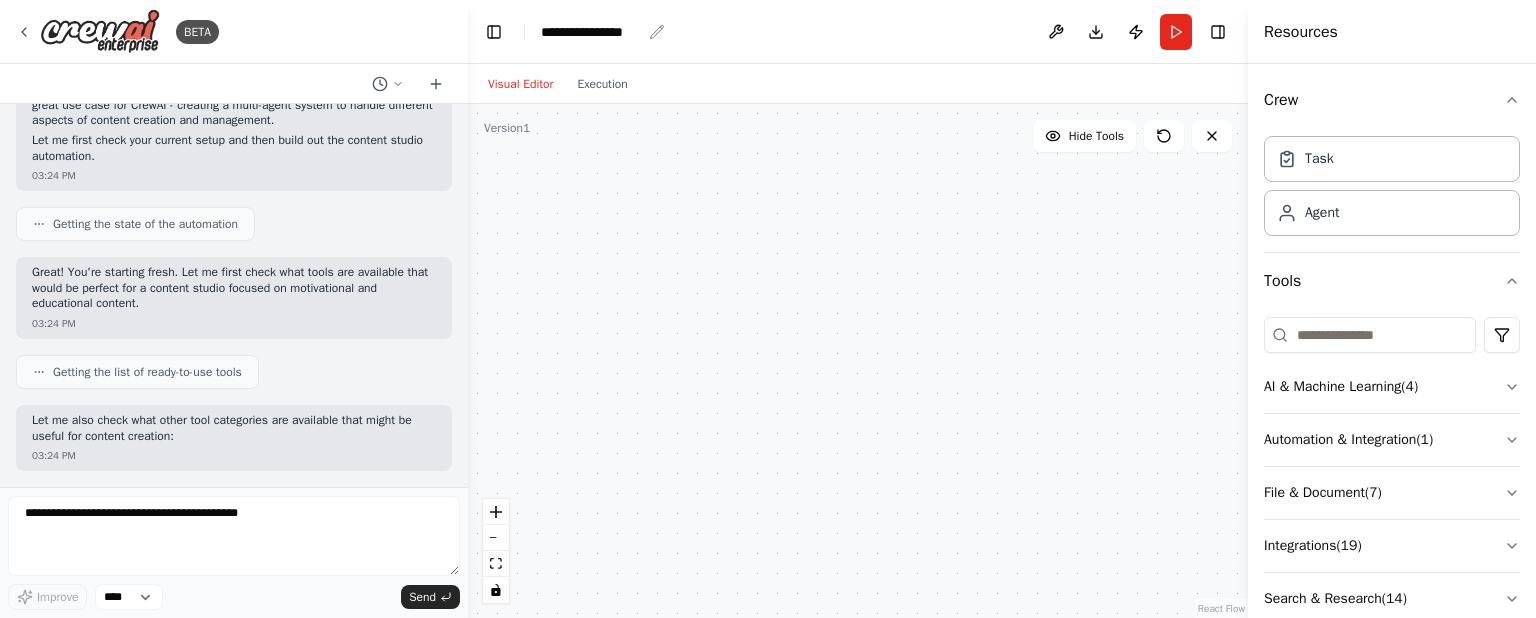 click 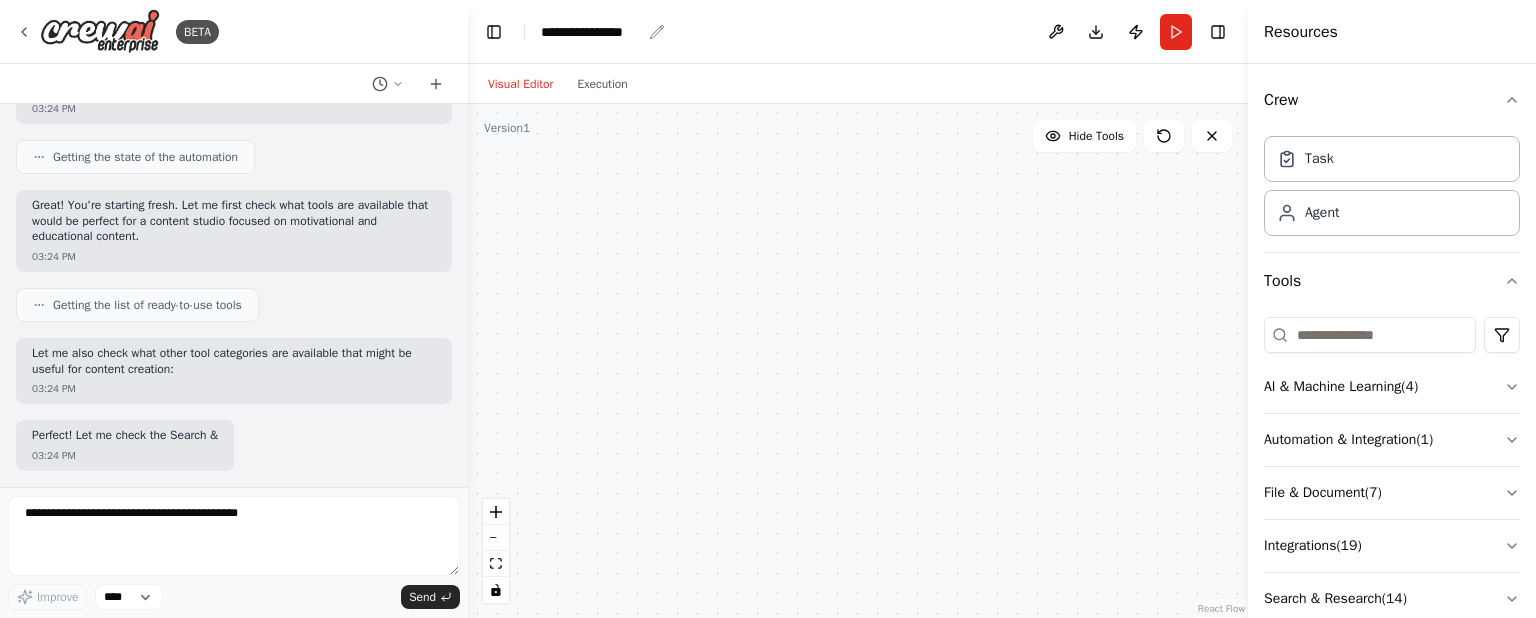 click on "**********" at bounding box center [591, 32] 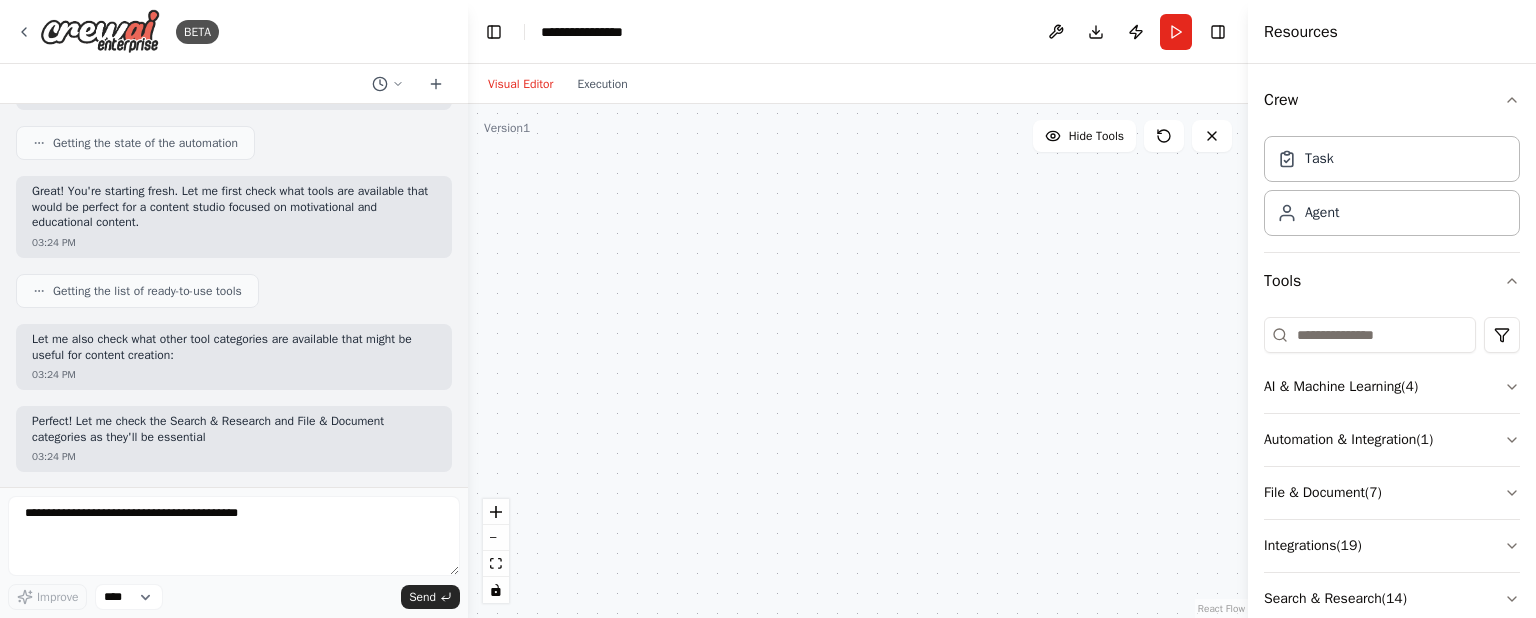 scroll, scrollTop: 260, scrollLeft: 0, axis: vertical 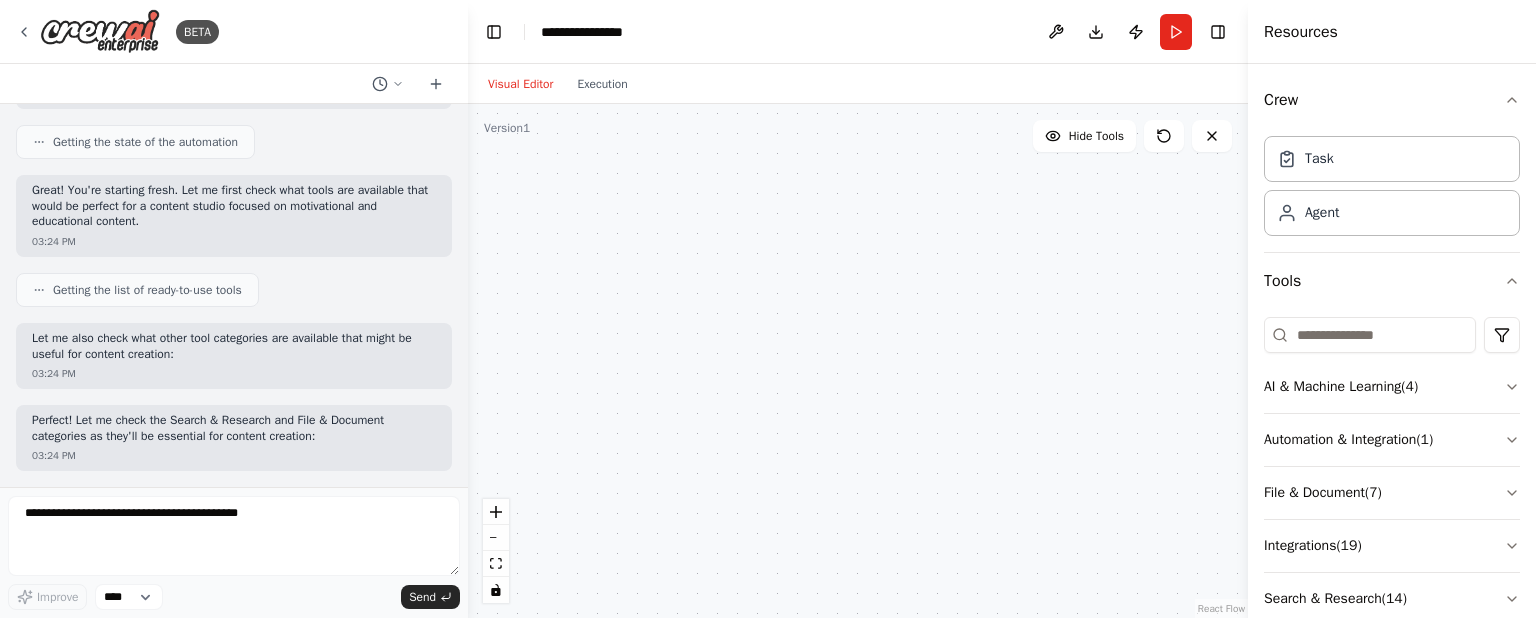 paste 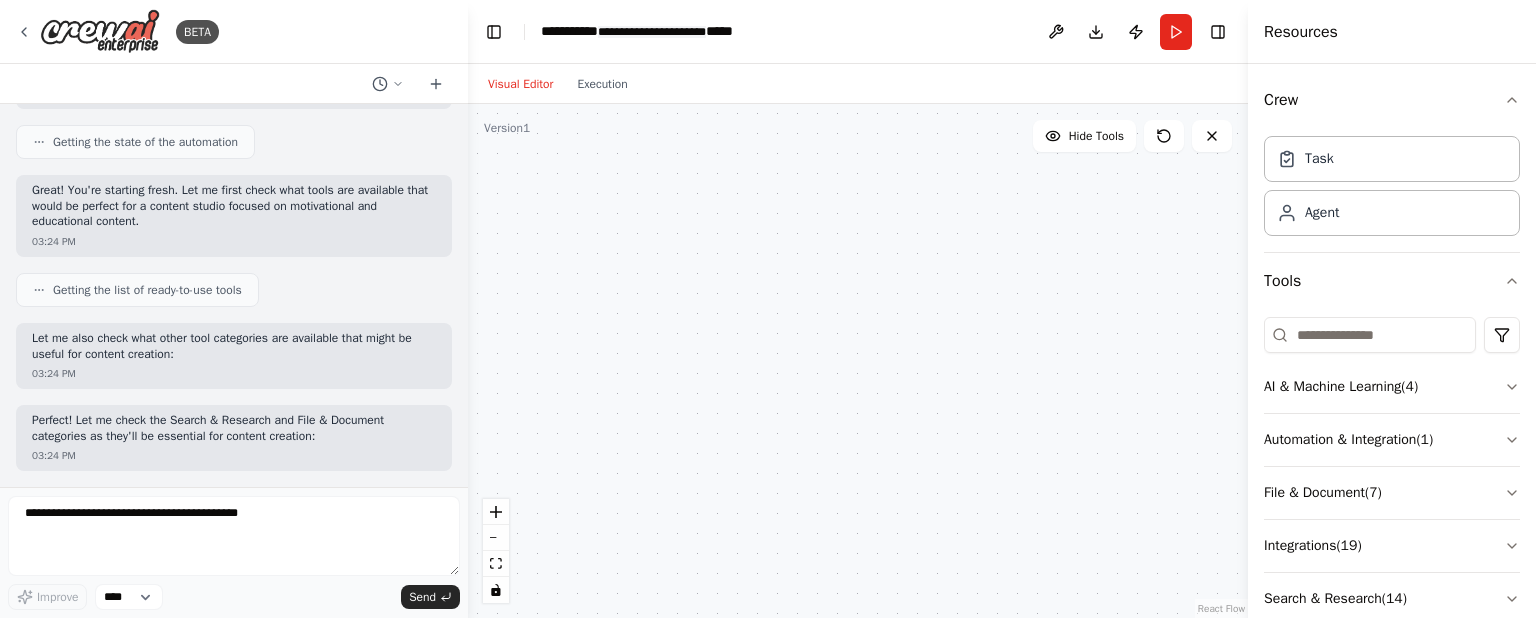 click on "**********" at bounding box center (655, 32) 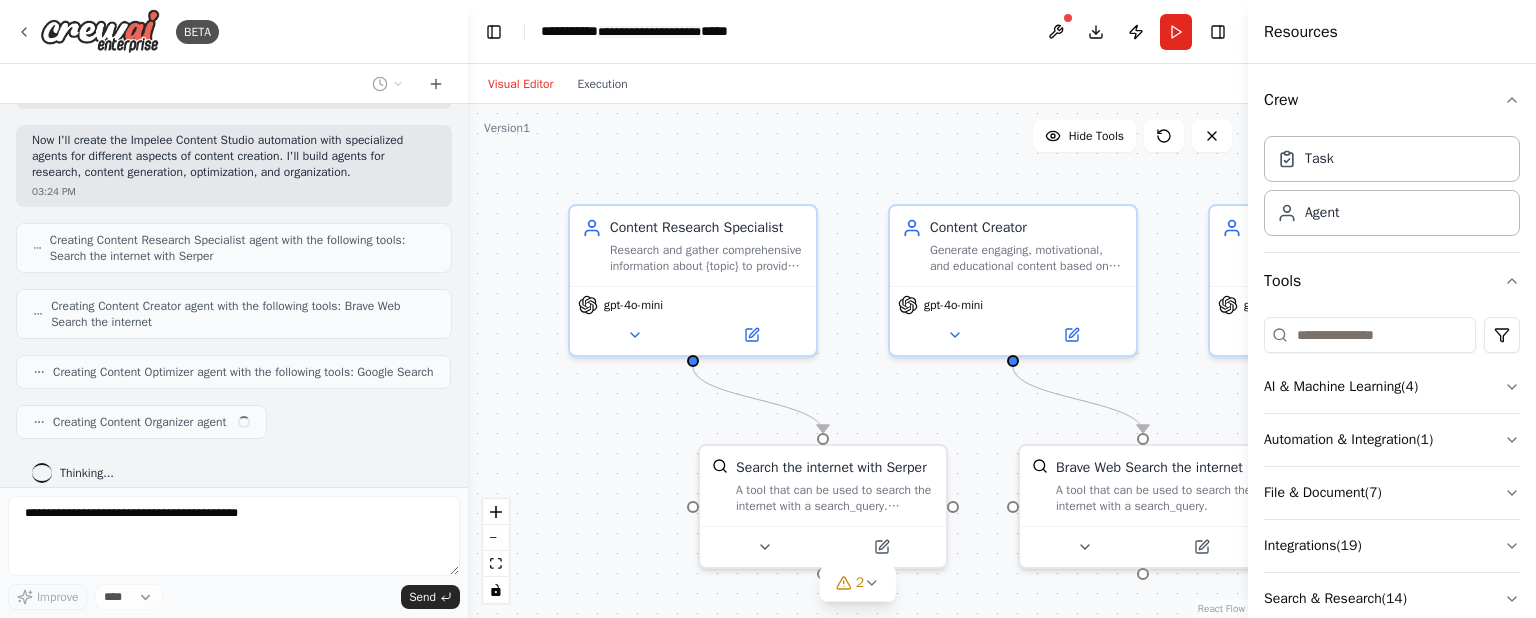 scroll, scrollTop: 657, scrollLeft: 0, axis: vertical 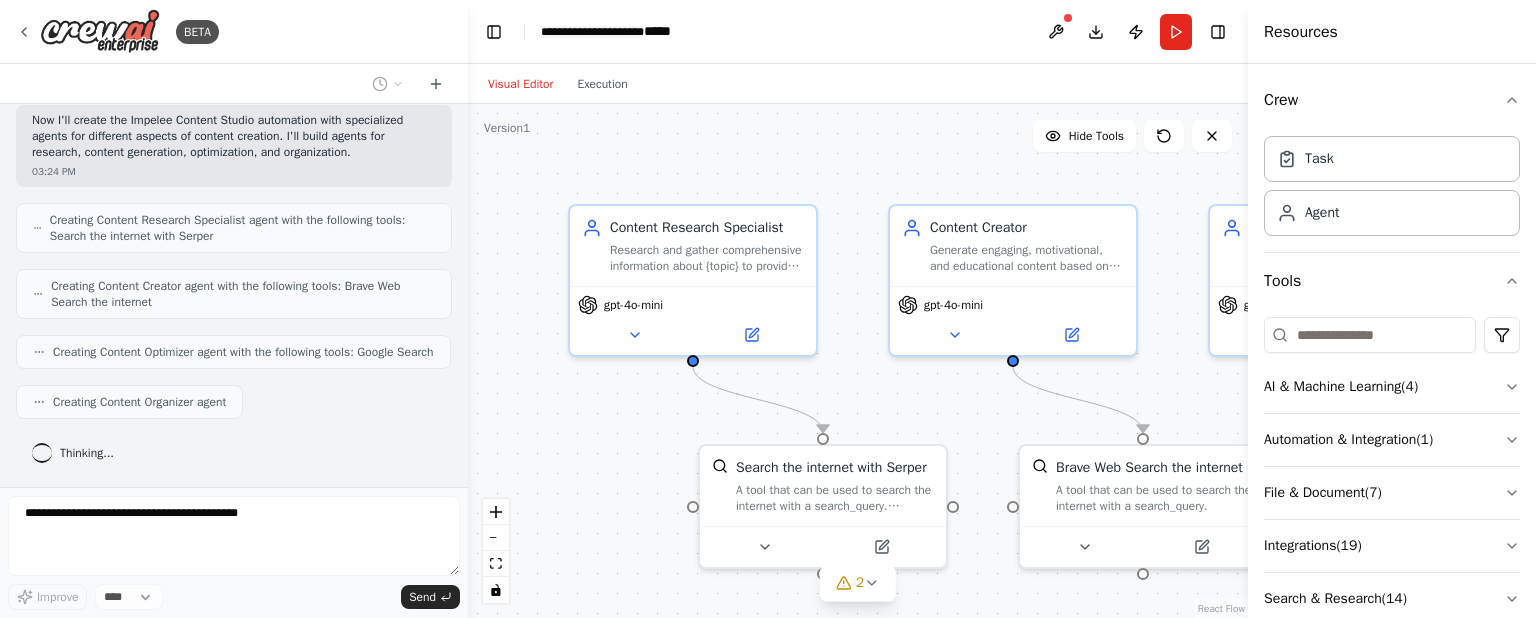 click on "**********" at bounding box center [858, 32] 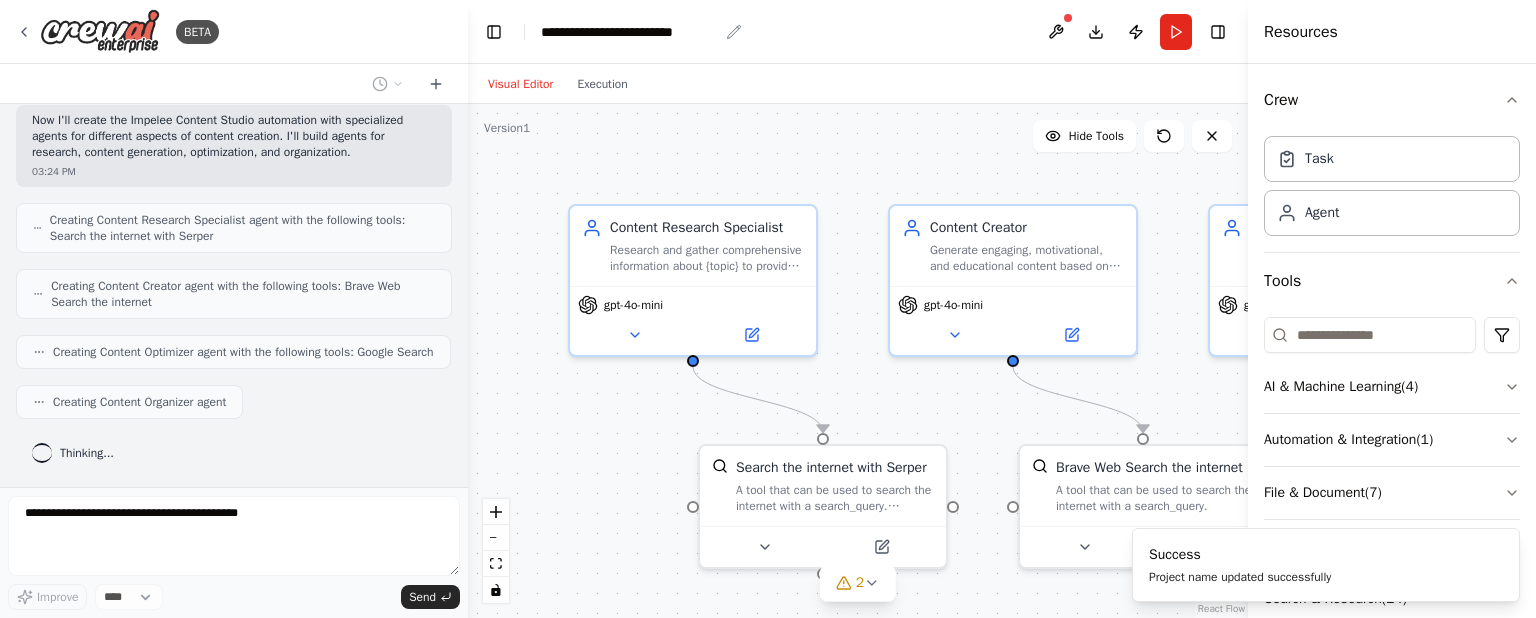 scroll, scrollTop: 773, scrollLeft: 0, axis: vertical 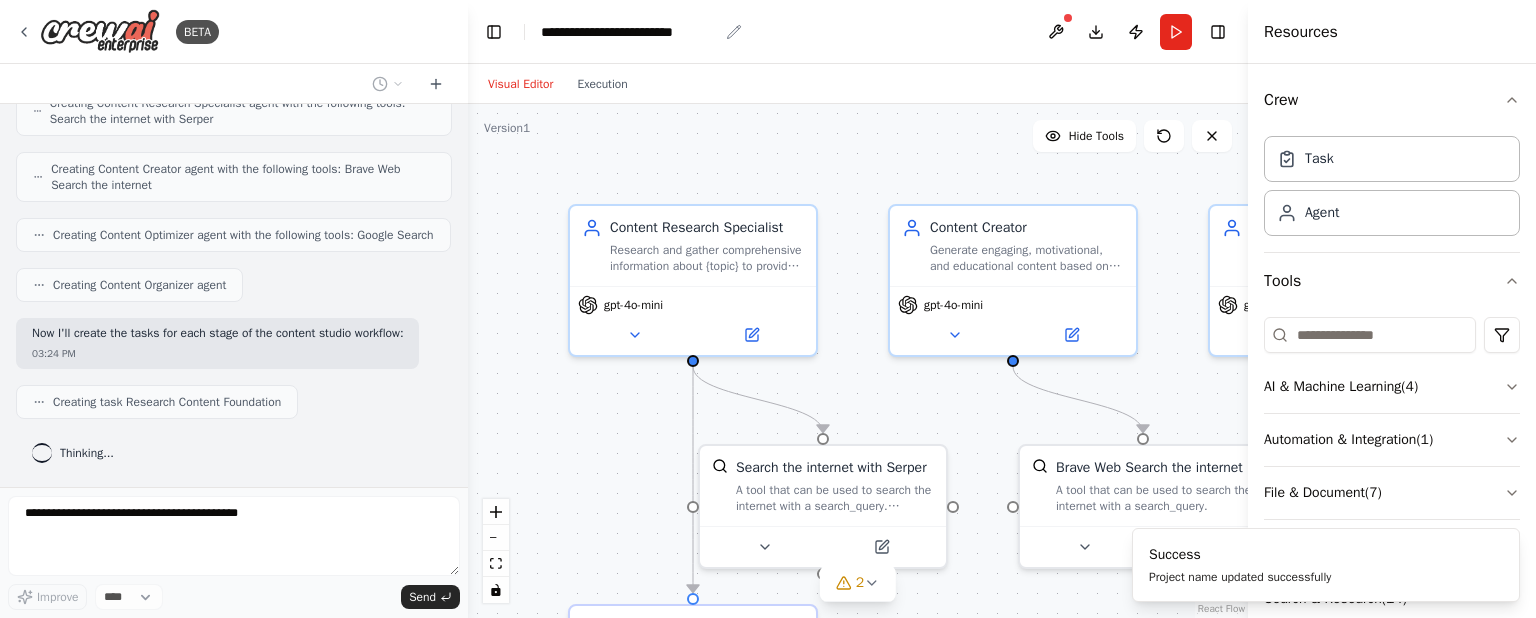 click on "**********" at bounding box center [629, 32] 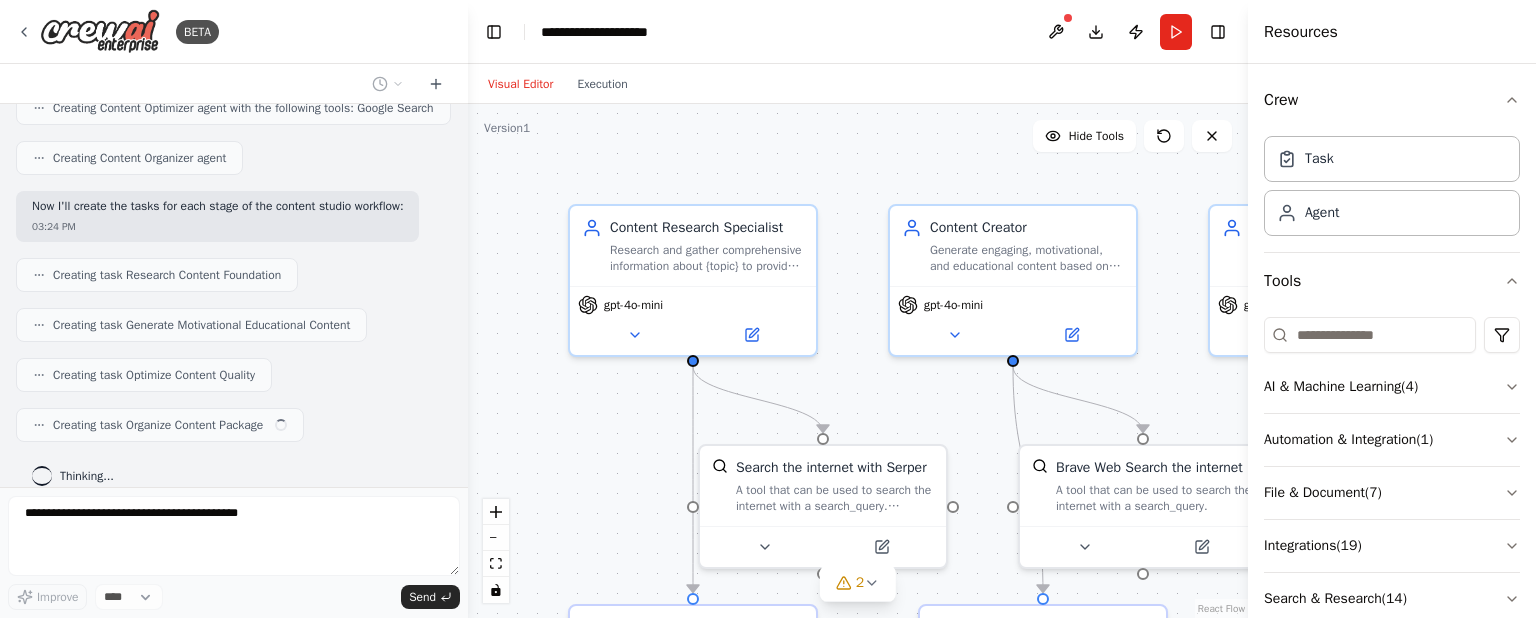 scroll, scrollTop: 922, scrollLeft: 0, axis: vertical 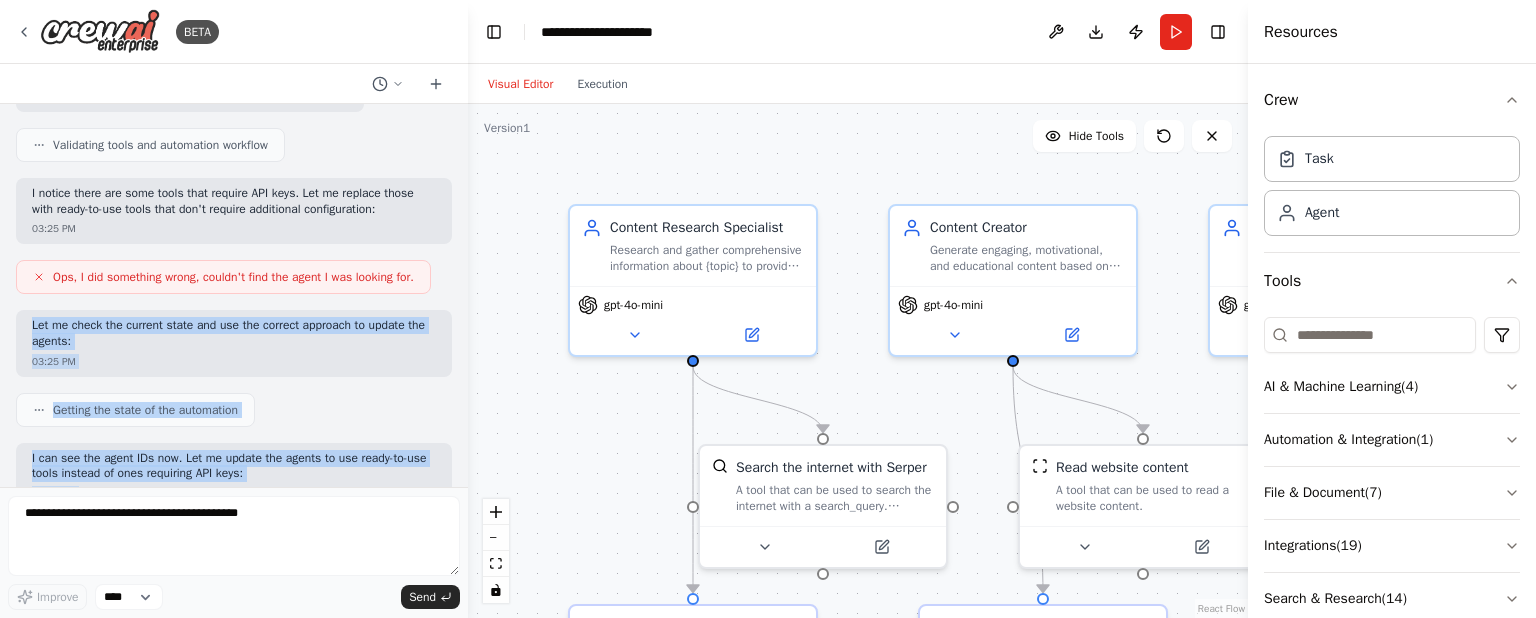 drag, startPoint x: 285, startPoint y: 459, endPoint x: 323, endPoint y: 327, distance: 137.36084 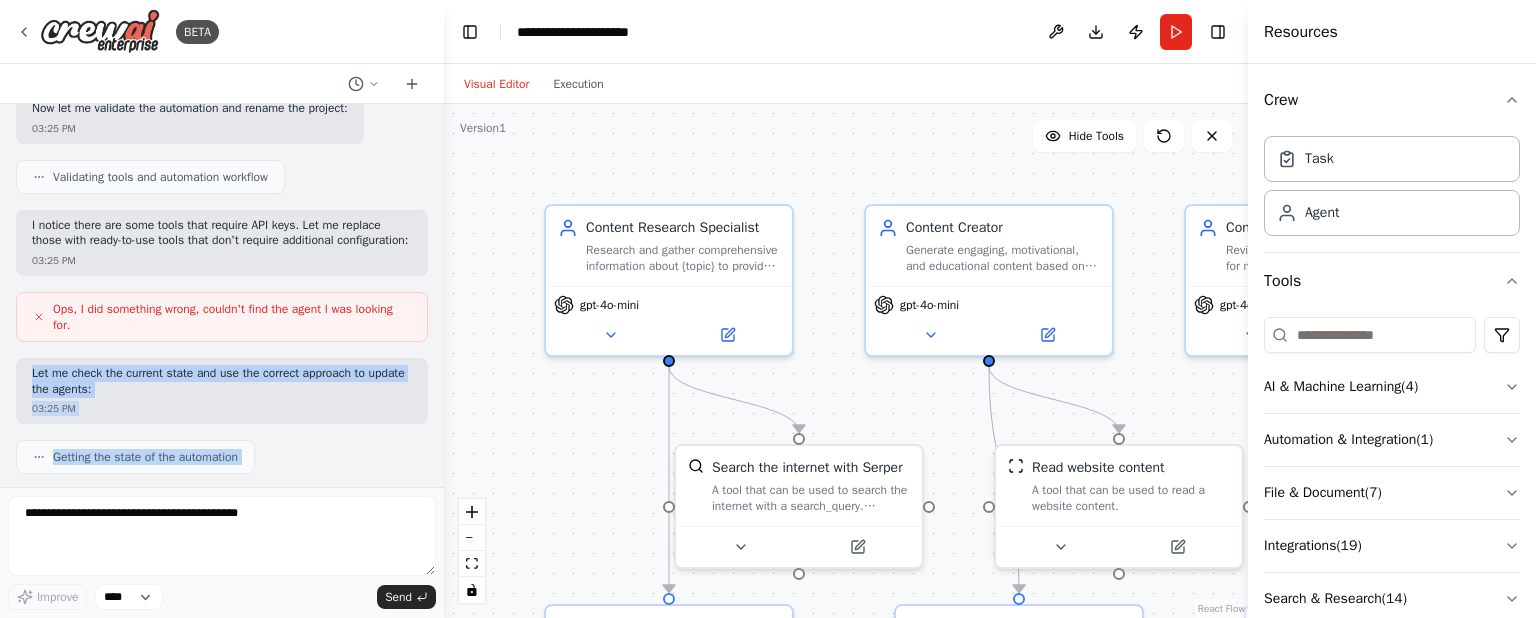 click on "Content Research Specialist gpt-4o-mini Content Creator gpt-4o-mini" at bounding box center [846, 361] 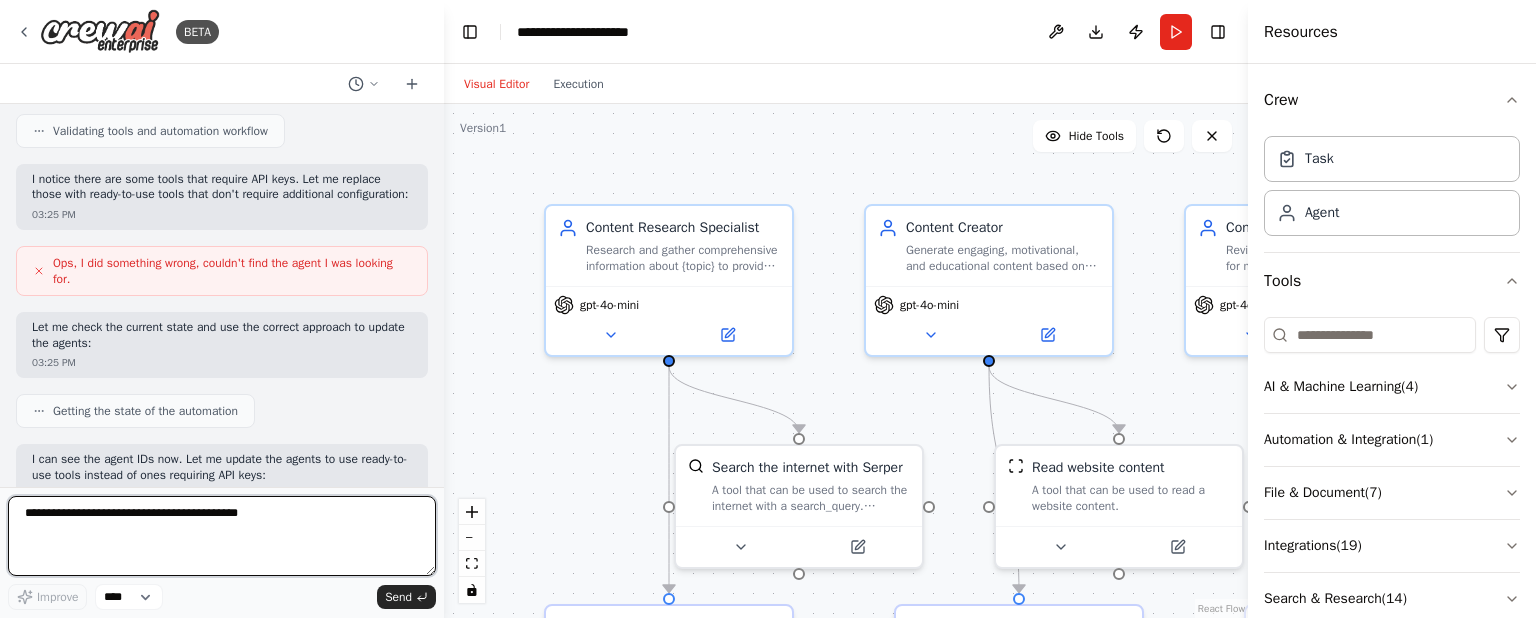 click at bounding box center (222, 536) 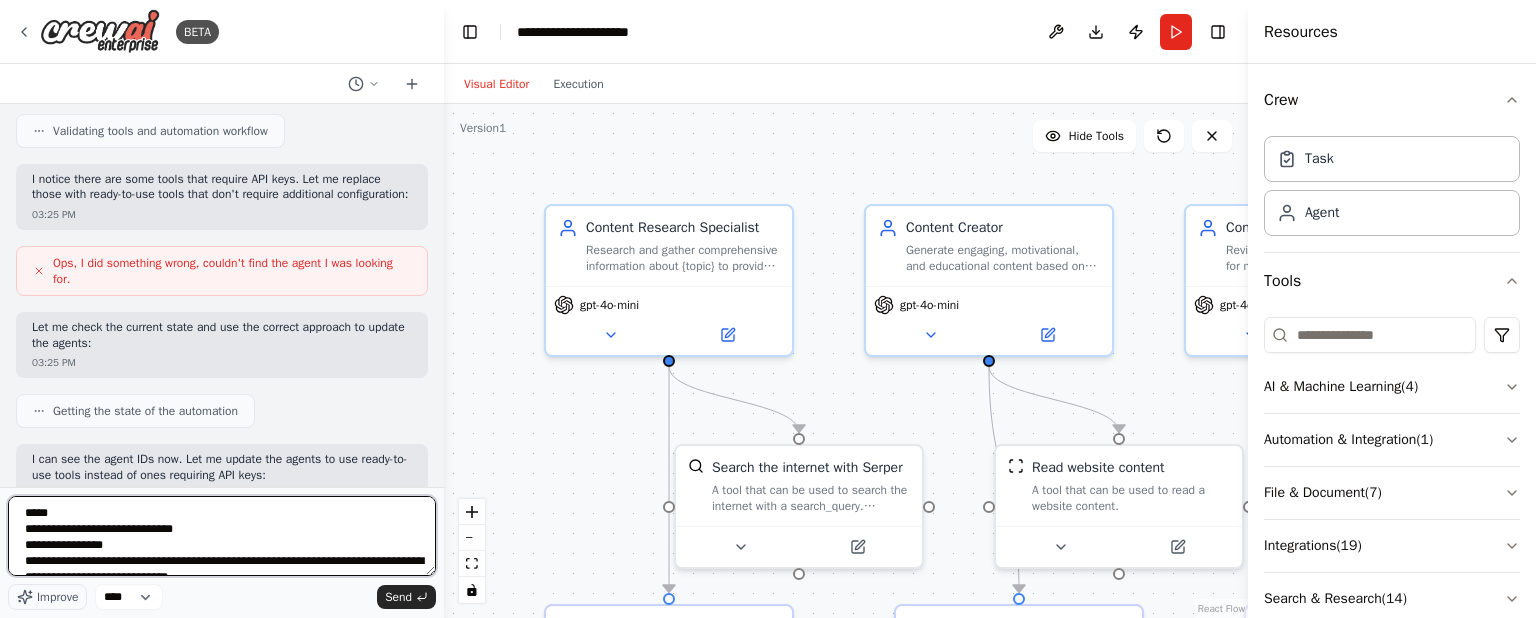 scroll, scrollTop: 937, scrollLeft: 0, axis: vertical 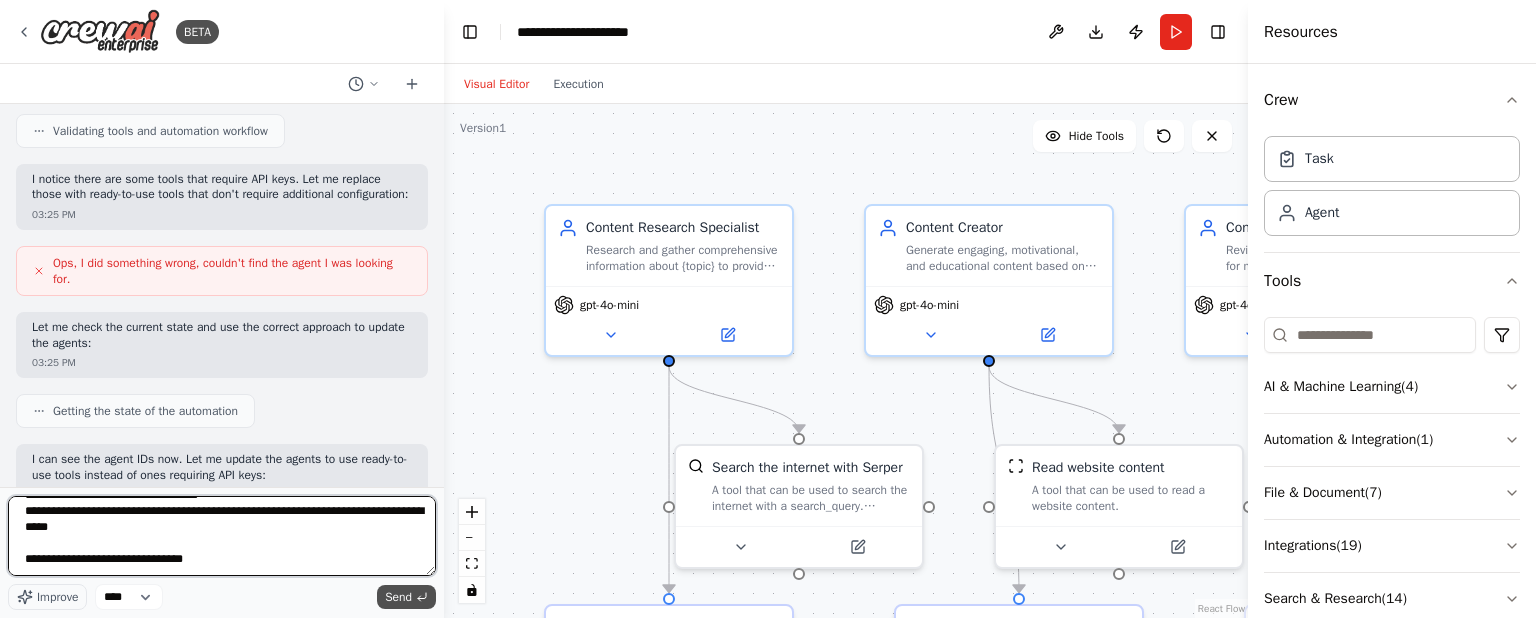 type on "**********" 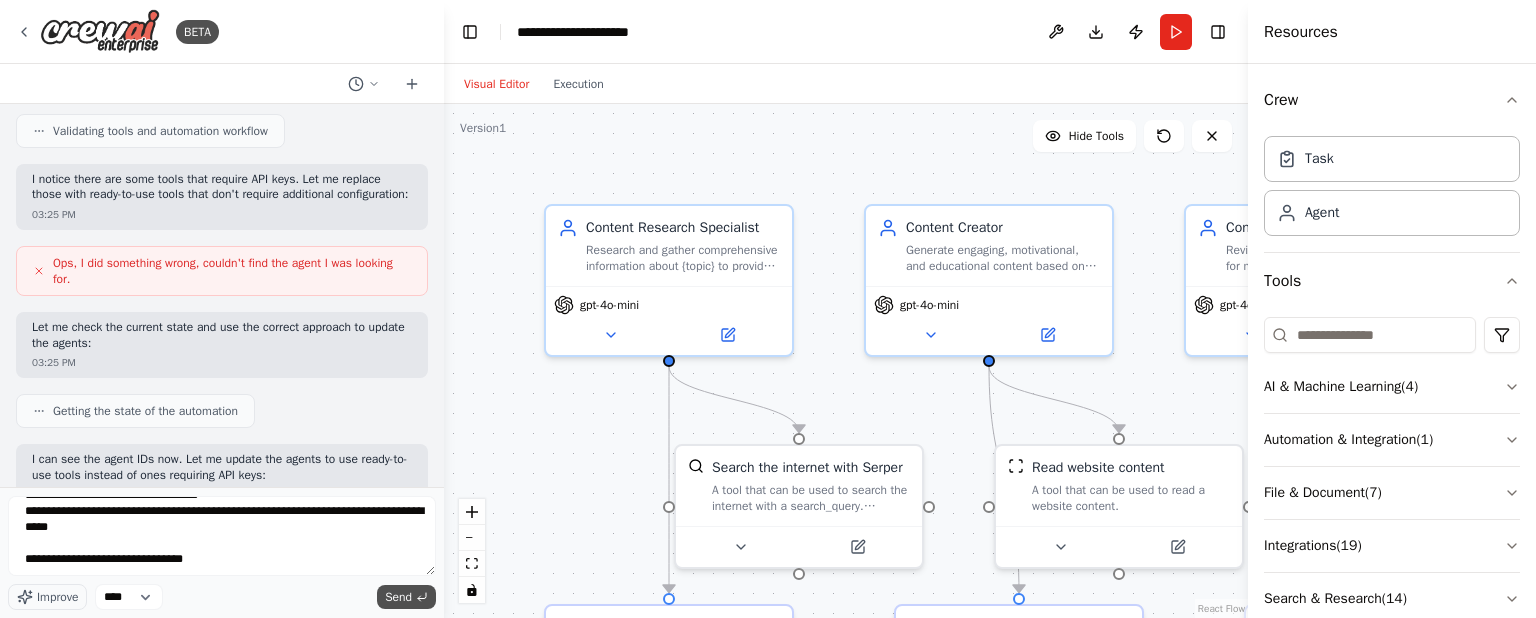 click on "Send" at bounding box center (398, 597) 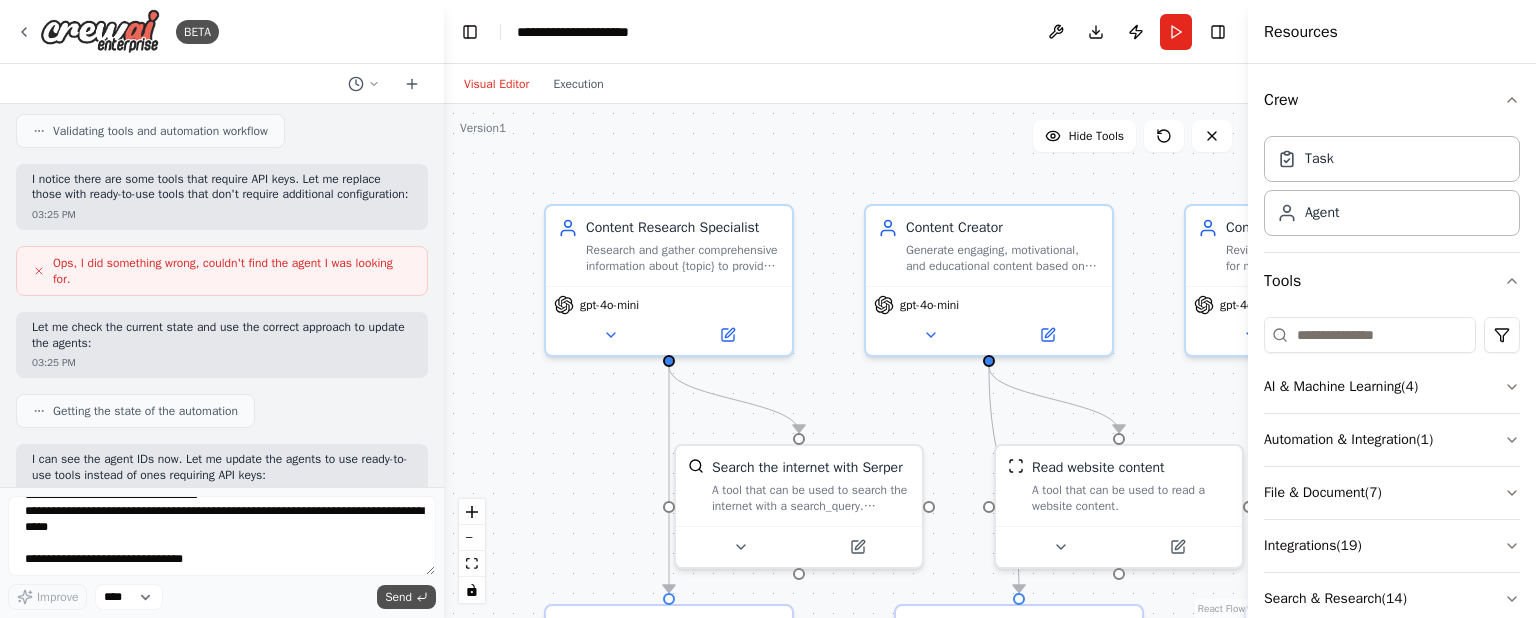 type 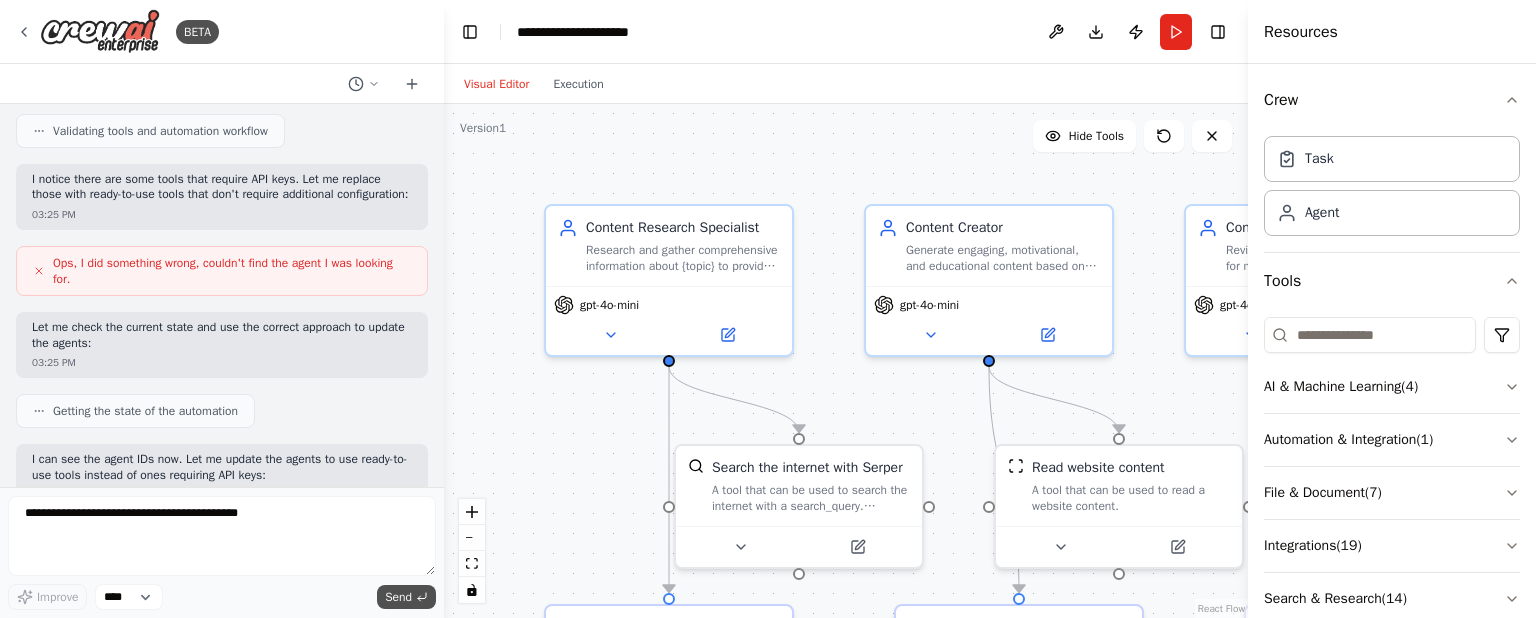 scroll, scrollTop: 2610, scrollLeft: 0, axis: vertical 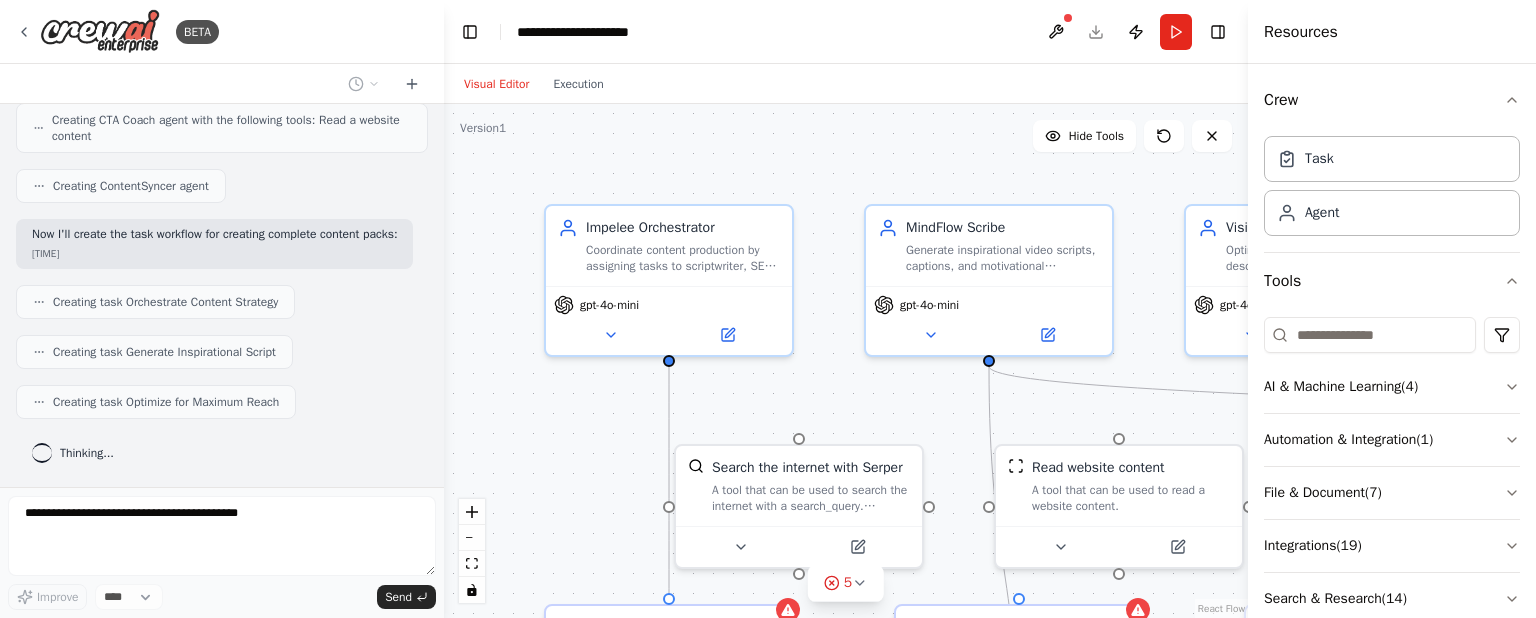 click on "Visual Editor Execution" at bounding box center [846, 84] 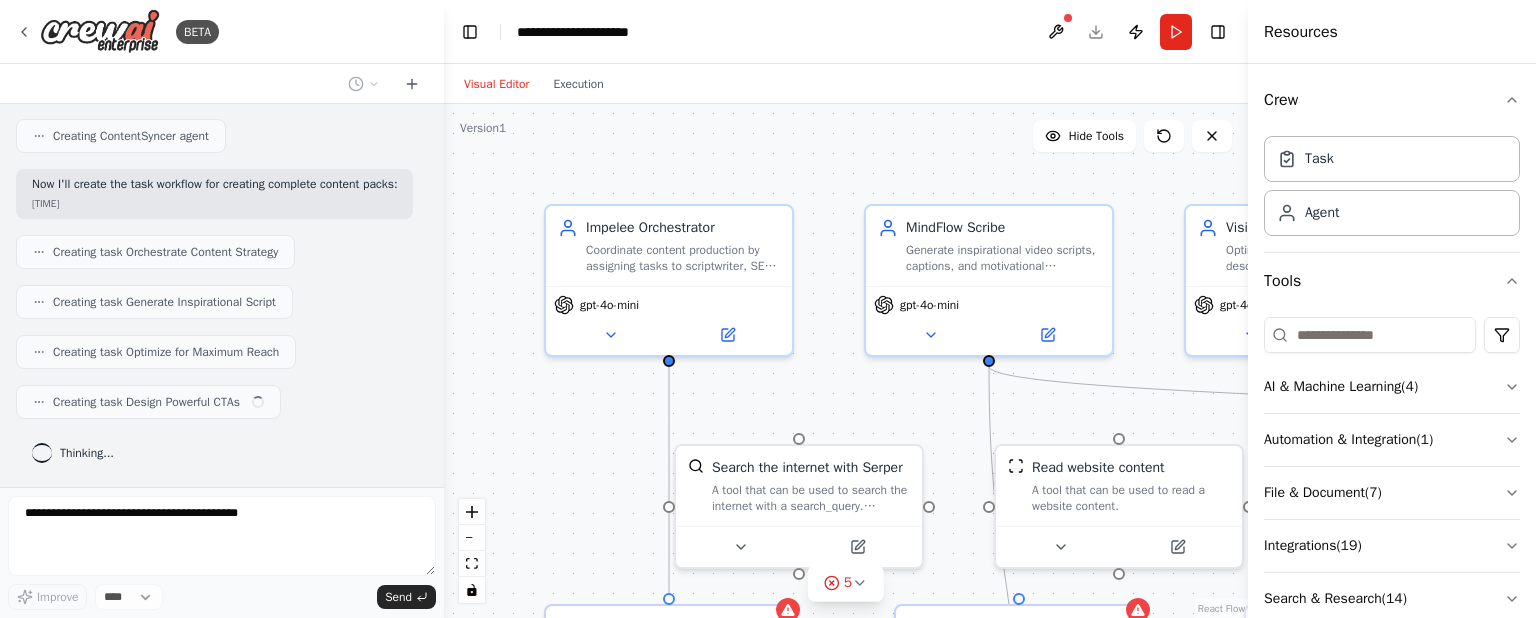 scroll, scrollTop: 4510, scrollLeft: 0, axis: vertical 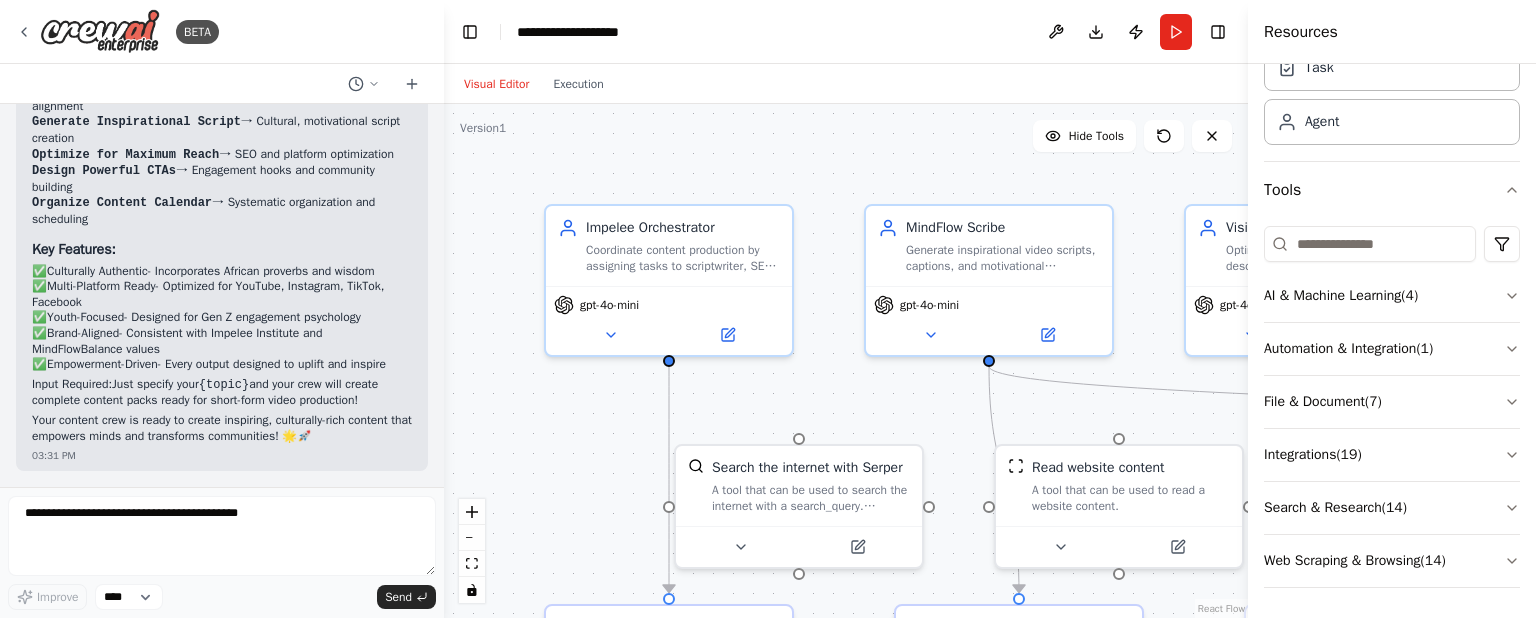 click on ".deletable-edge-delete-btn {
width: 20px;
height: 20px;
border: 0px solid #ffffff;
color: #6b7280;
background-color: #f8fafc;
cursor: pointer;
border-radius: 50%;
font-size: 12px;
padding: 3px;
display: flex;
align-items: center;
justify-content: center;
transition: all 0.2s cubic-bezier(0.4, 0, 0.2, 1);
box-shadow: 0 2px 4px rgba(0, 0, 0, 0.1);
}
.deletable-edge-delete-btn:hover {
background-color: #ef4444;
color: #ffffff;
border-color: #dc2626;
transform: scale(1.1);
box-shadow: 0 4px 12px rgba(239, 68, 68, 0.4);
}
.deletable-edge-delete-btn:active {
transform: scale(0.95);
box-shadow: 0 2px 4px rgba(239, 68, 68, 0.3);
}
Search the internet with Serper Read website content gpt-4o-mini" at bounding box center [846, 361] 